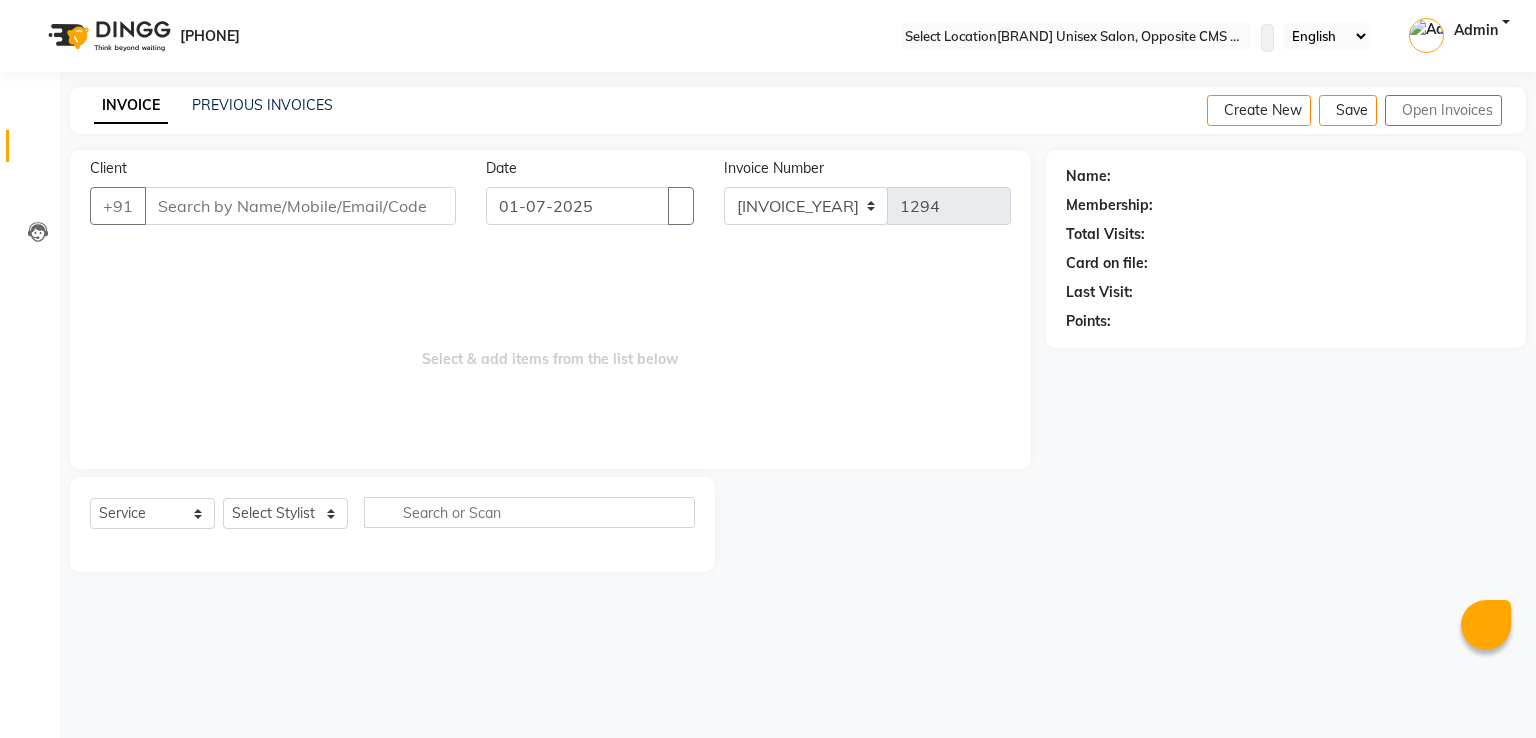 scroll, scrollTop: 0, scrollLeft: 0, axis: both 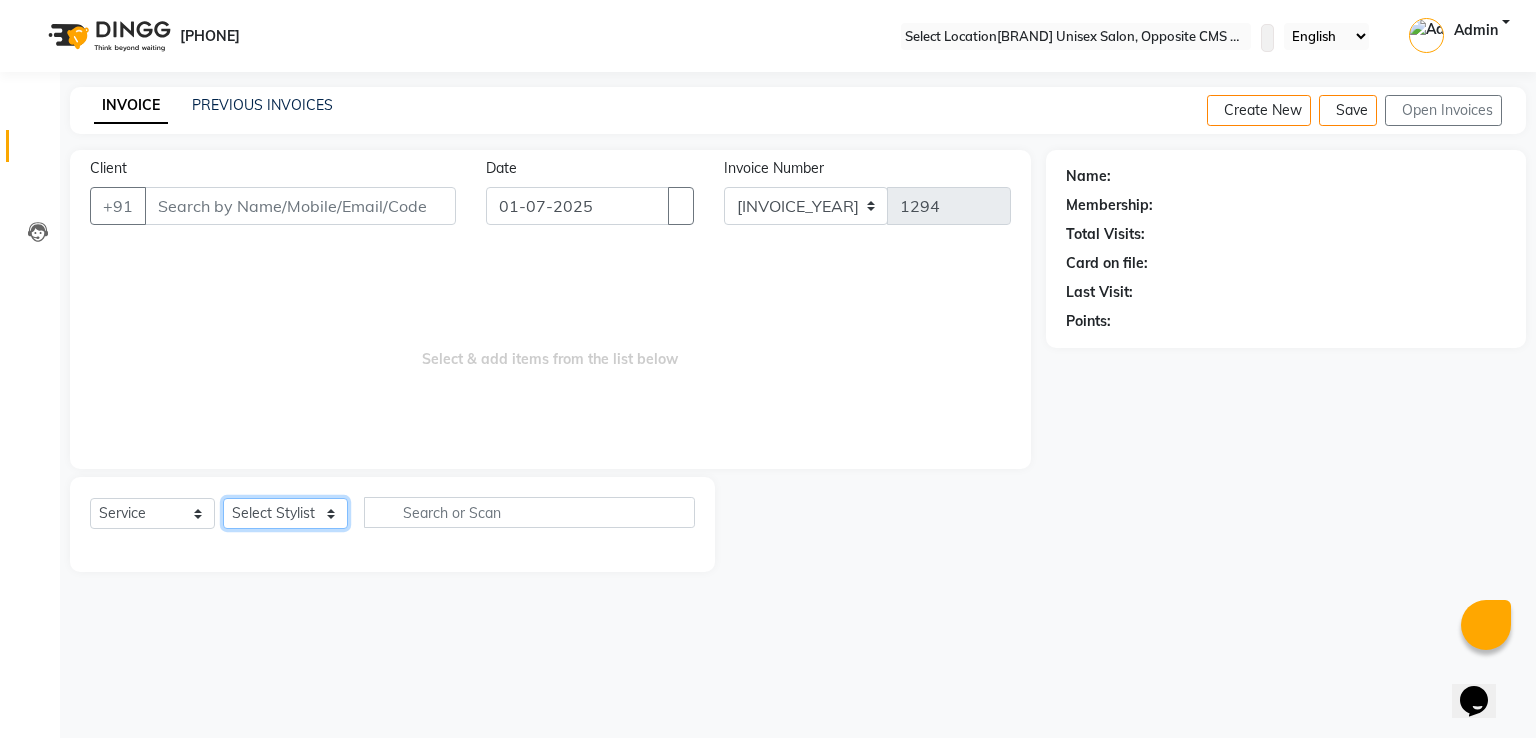 click on "Select Stylist Dinesh Pal Front Desk Rehan Sadhna Sapna Shams Shivani Shivi Utkarsh Saraswat" at bounding box center [285, 513] 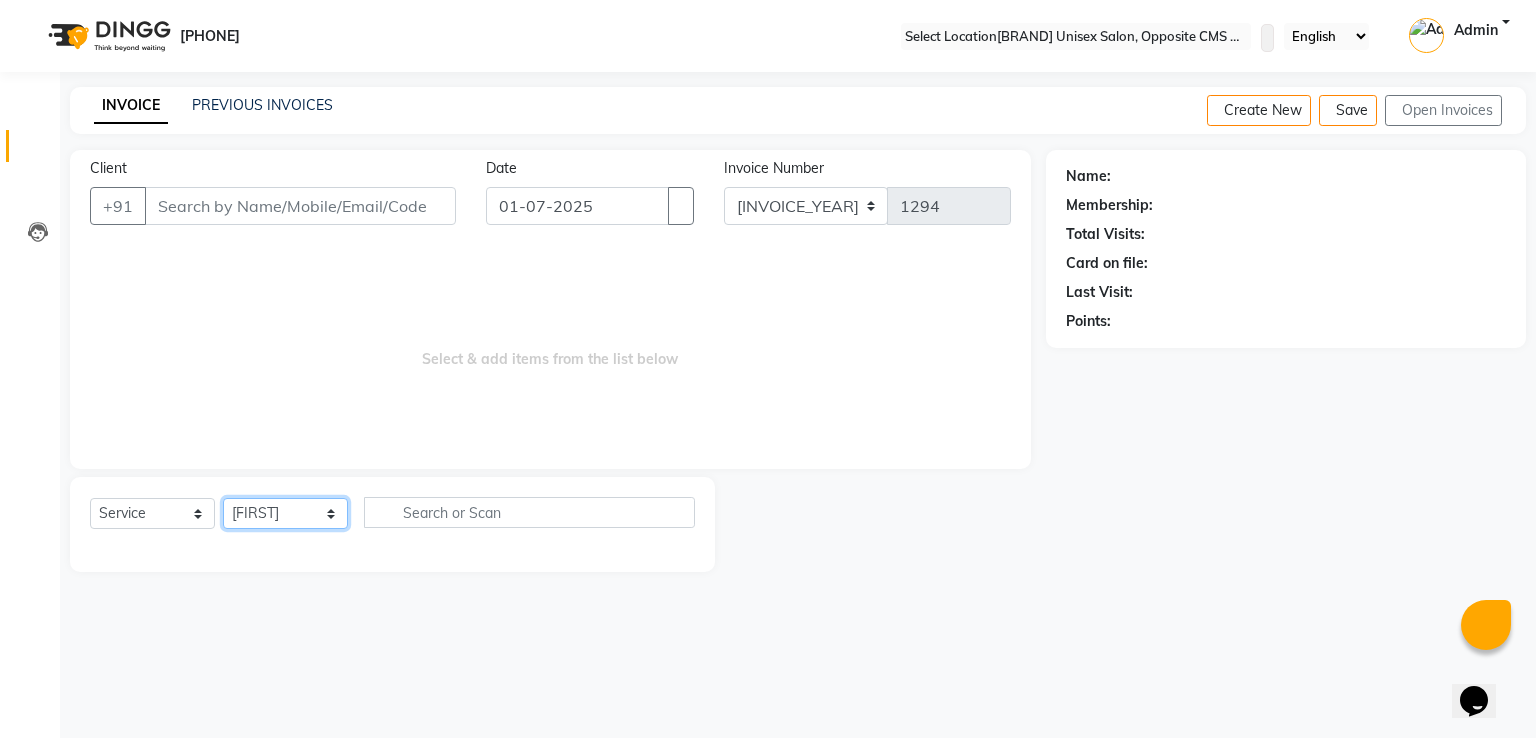 click on "Select Stylist Dinesh Pal Front Desk Rehan Sadhna Sapna Shams Shivani Shivi Utkarsh Saraswat" at bounding box center (285, 513) 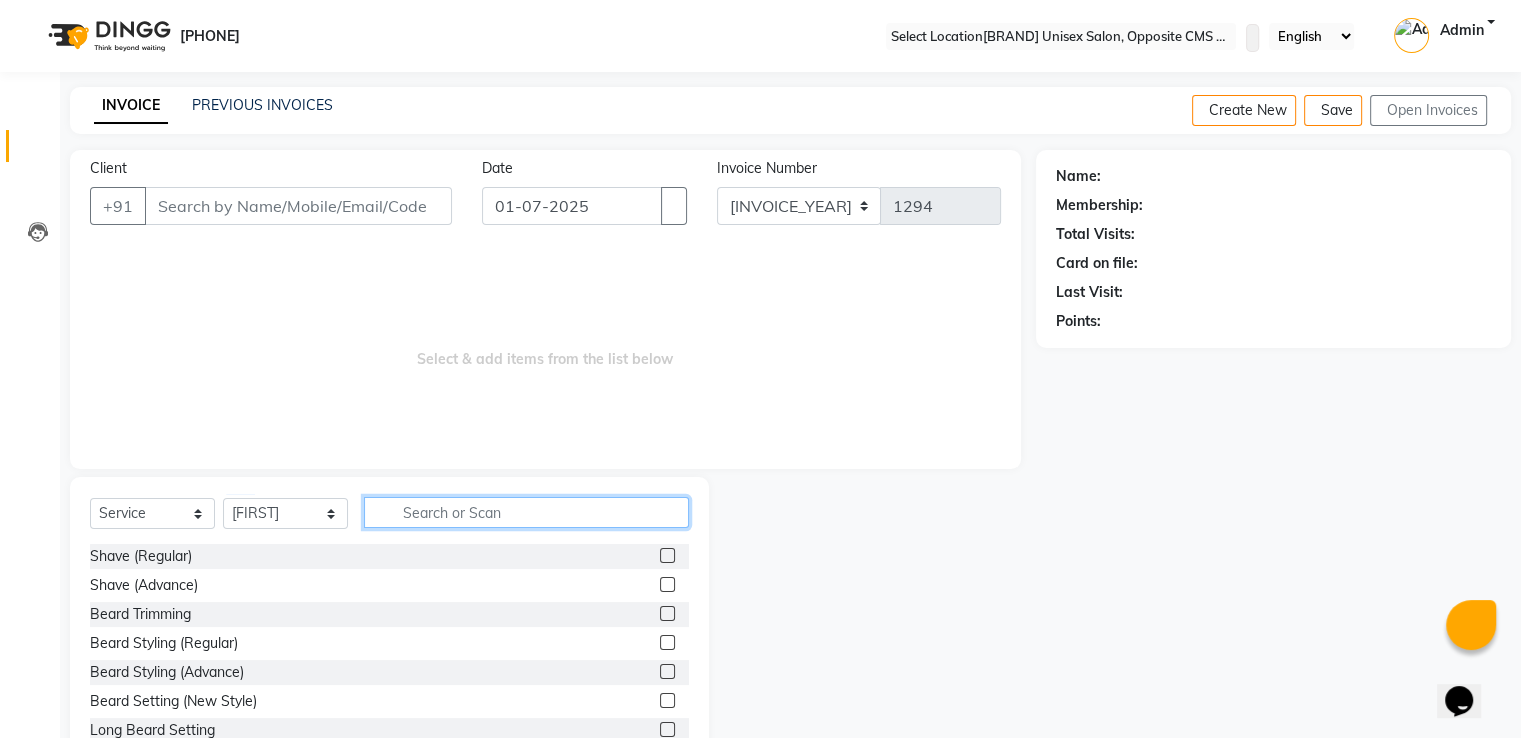 click at bounding box center [526, 512] 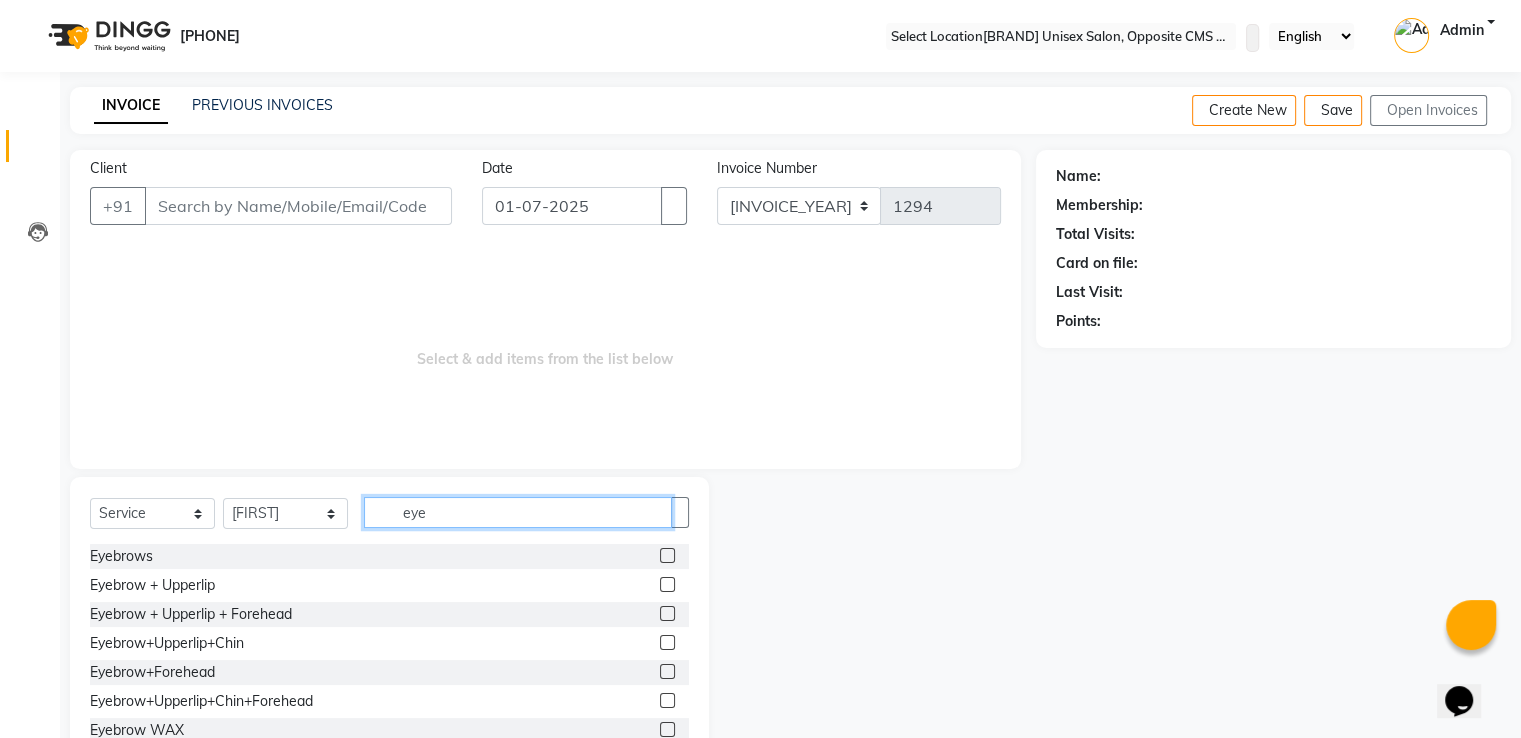 type on "eye" 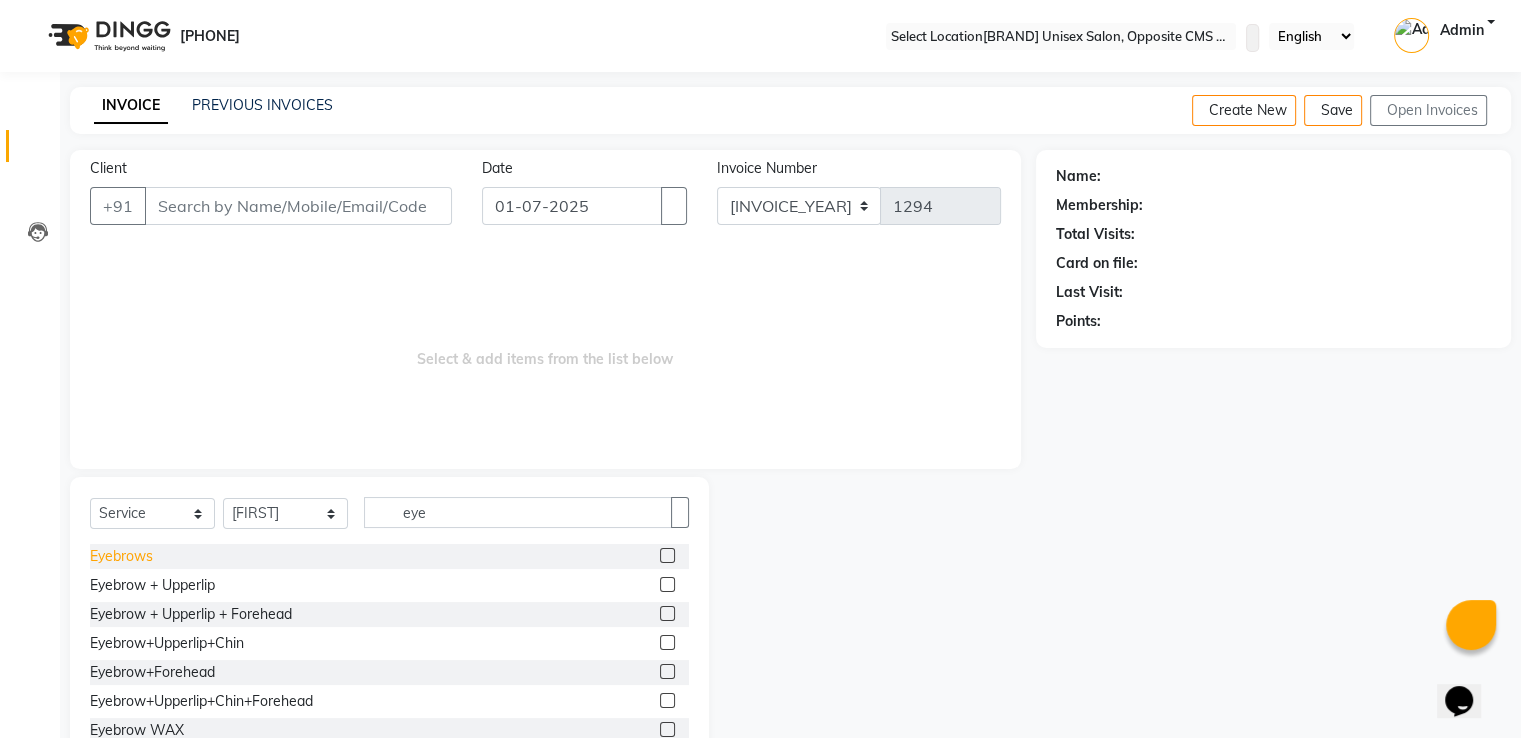 drag, startPoint x: 120, startPoint y: 568, endPoint x: 122, endPoint y: 558, distance: 10.198039 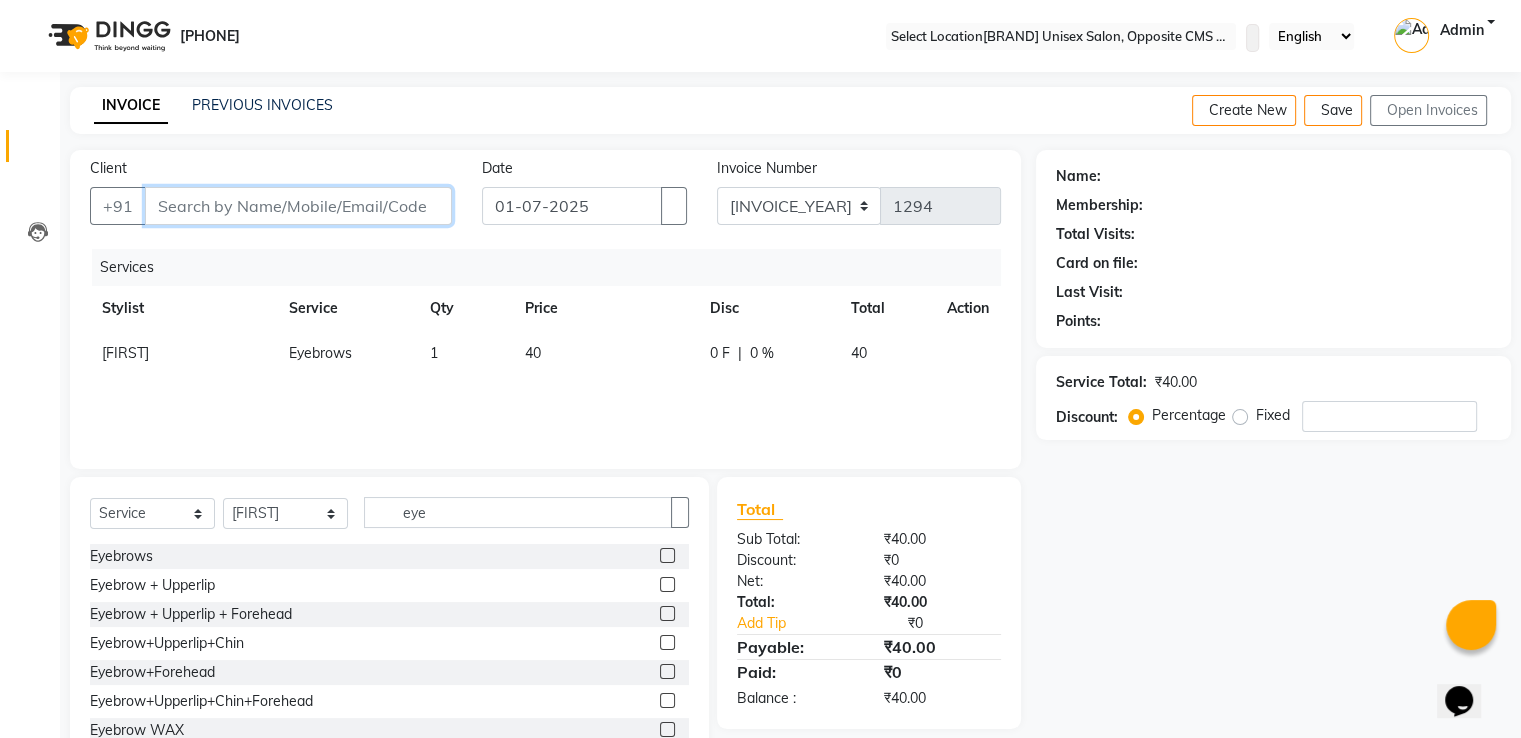 click on "Client" at bounding box center [298, 206] 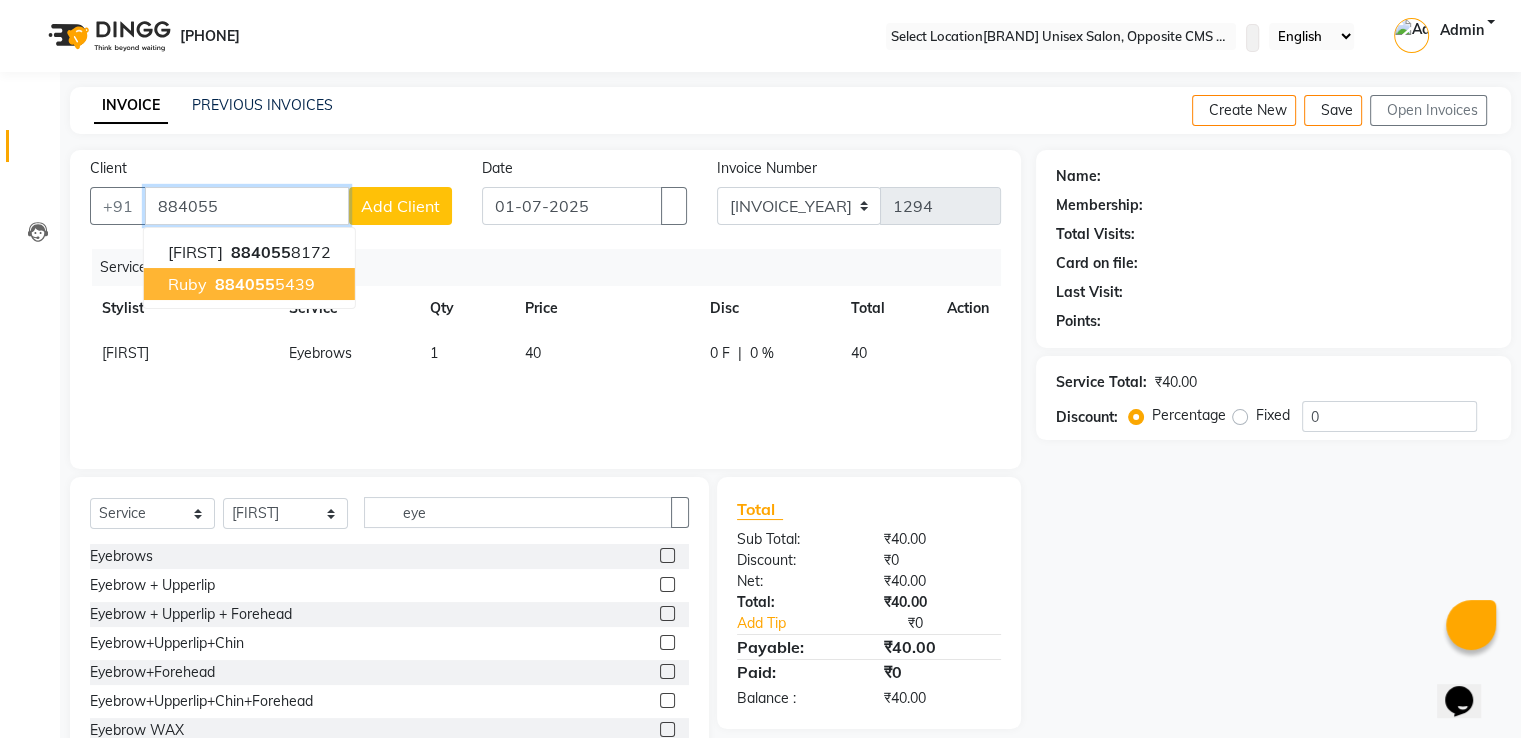 click on "[PHONE]" at bounding box center (263, 284) 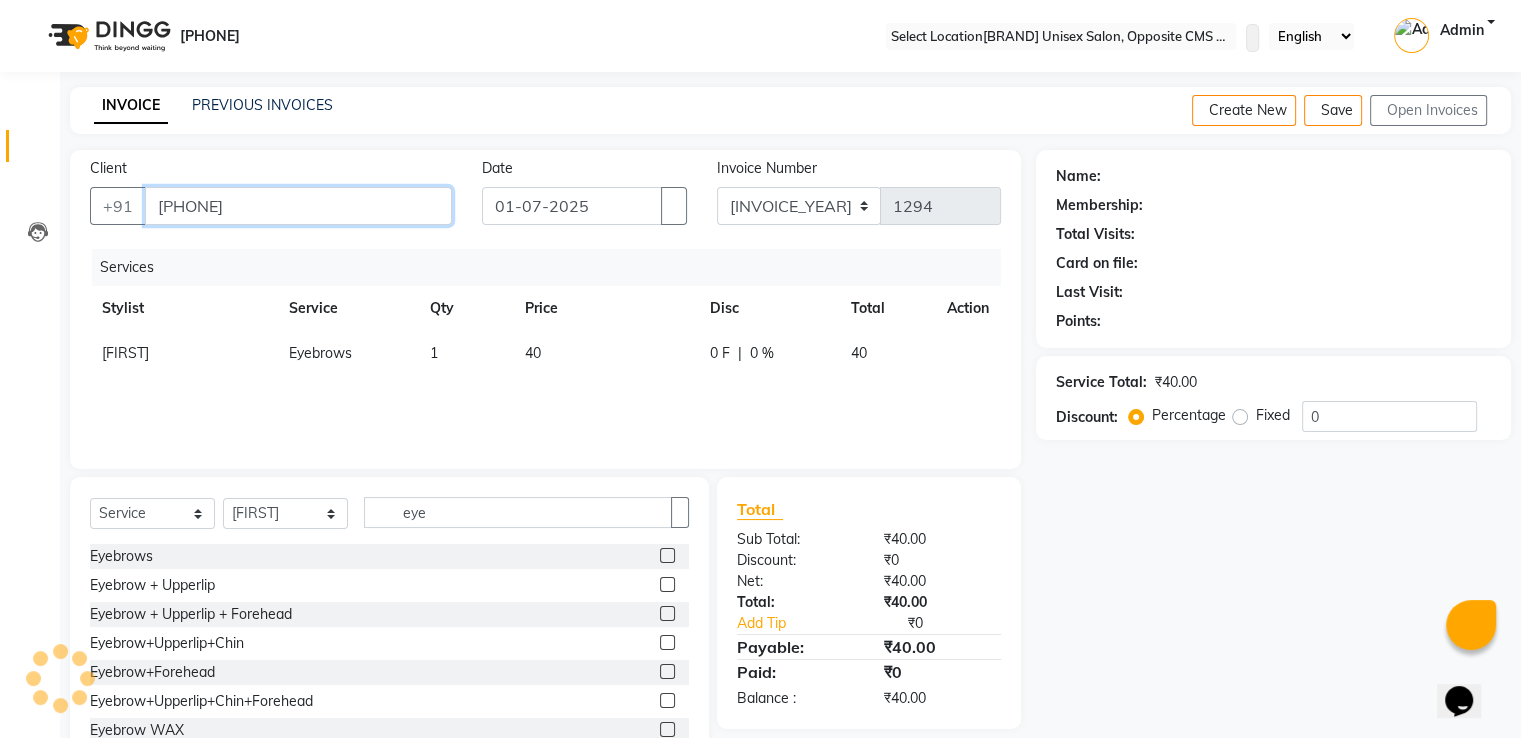 type on "[PHONE]" 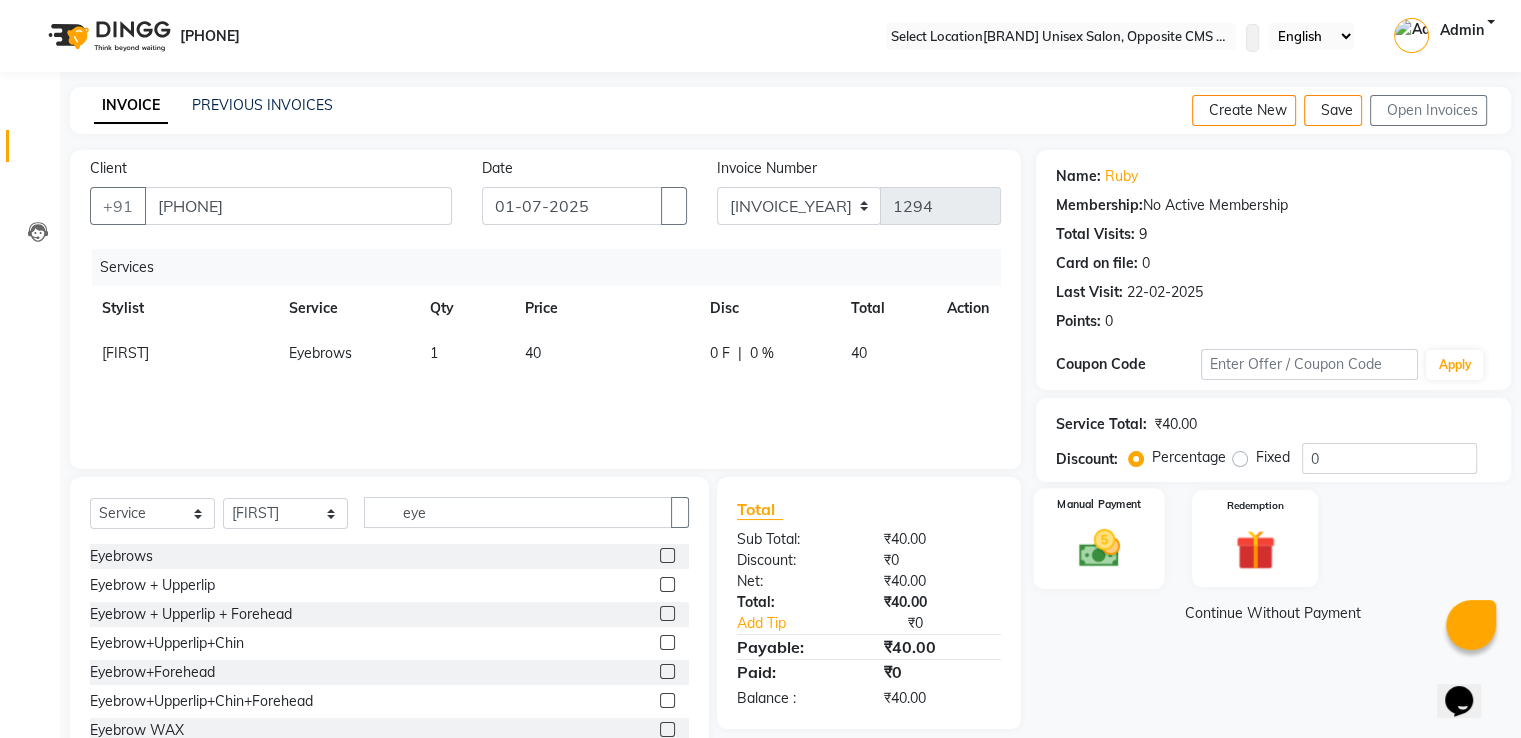 click at bounding box center (1098, 548) 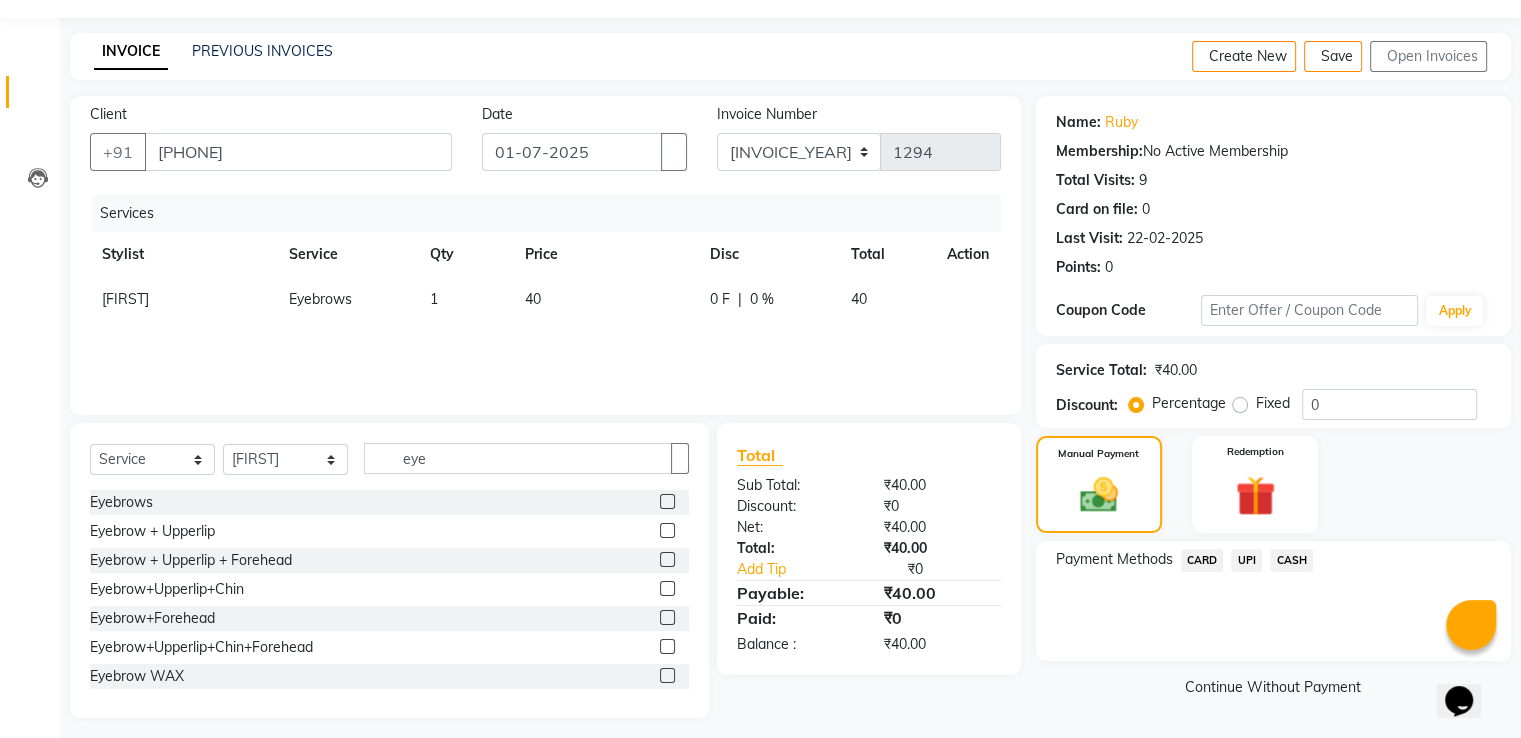 scroll, scrollTop: 56, scrollLeft: 0, axis: vertical 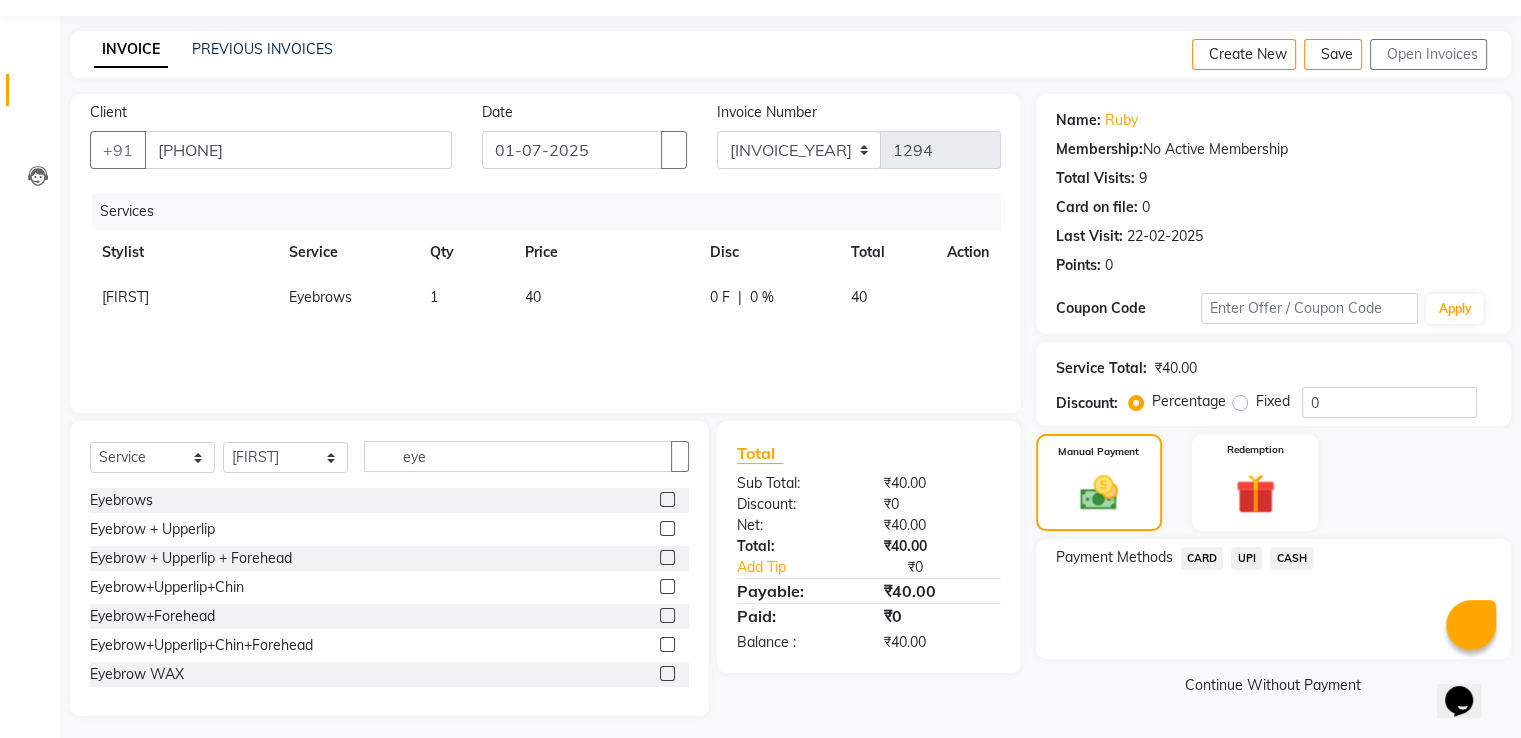 click on "CASH" at bounding box center (1202, 558) 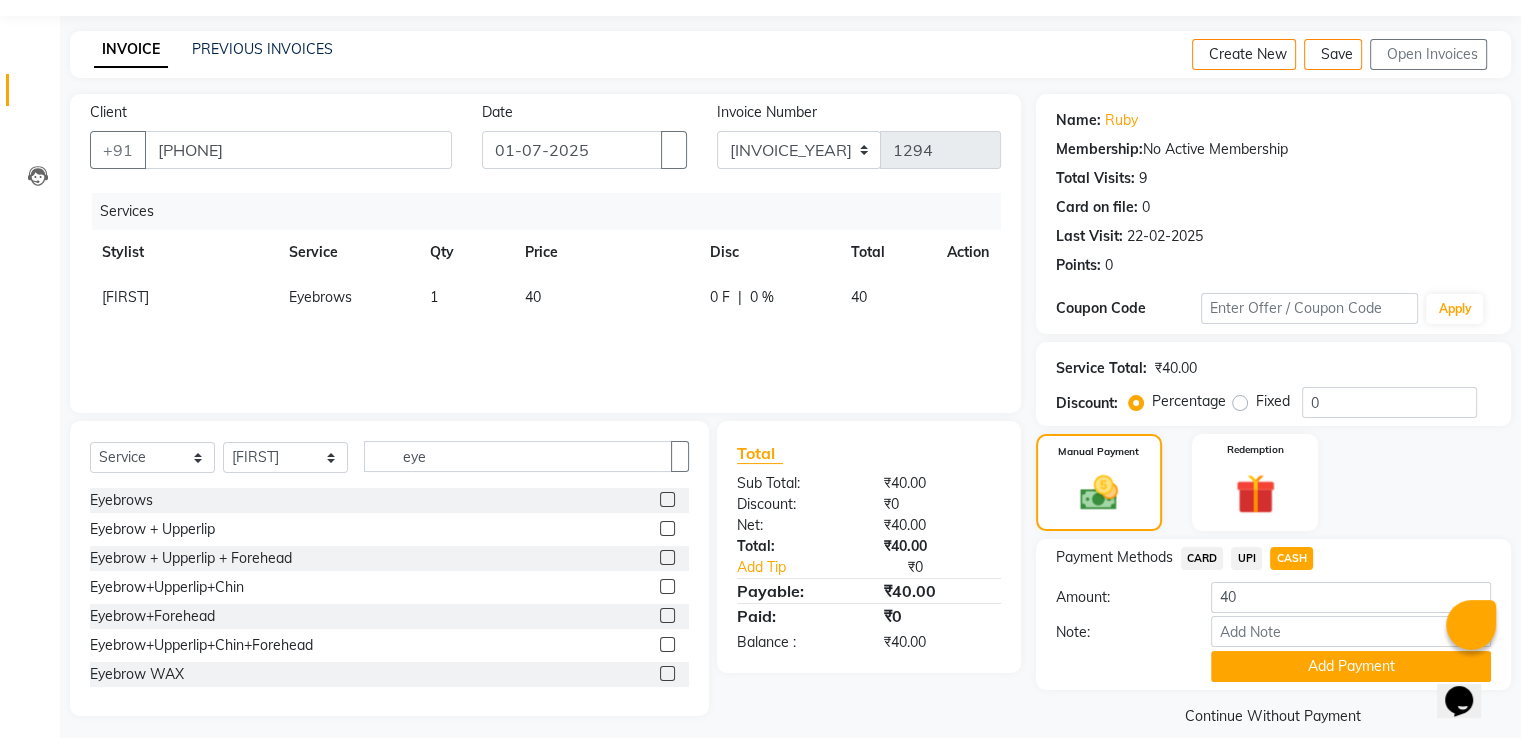 scroll, scrollTop: 81, scrollLeft: 0, axis: vertical 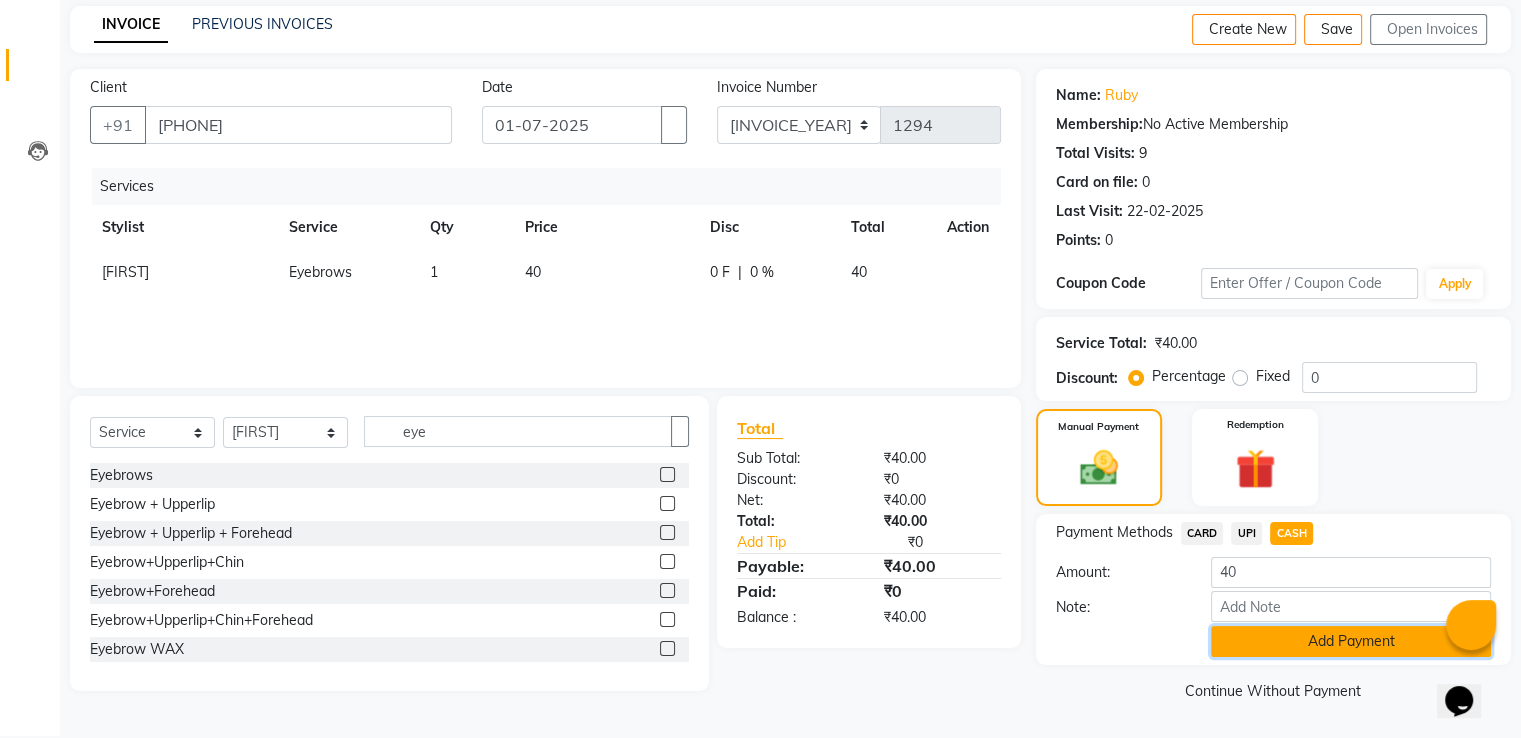 click on "Add Payment" at bounding box center (1351, 641) 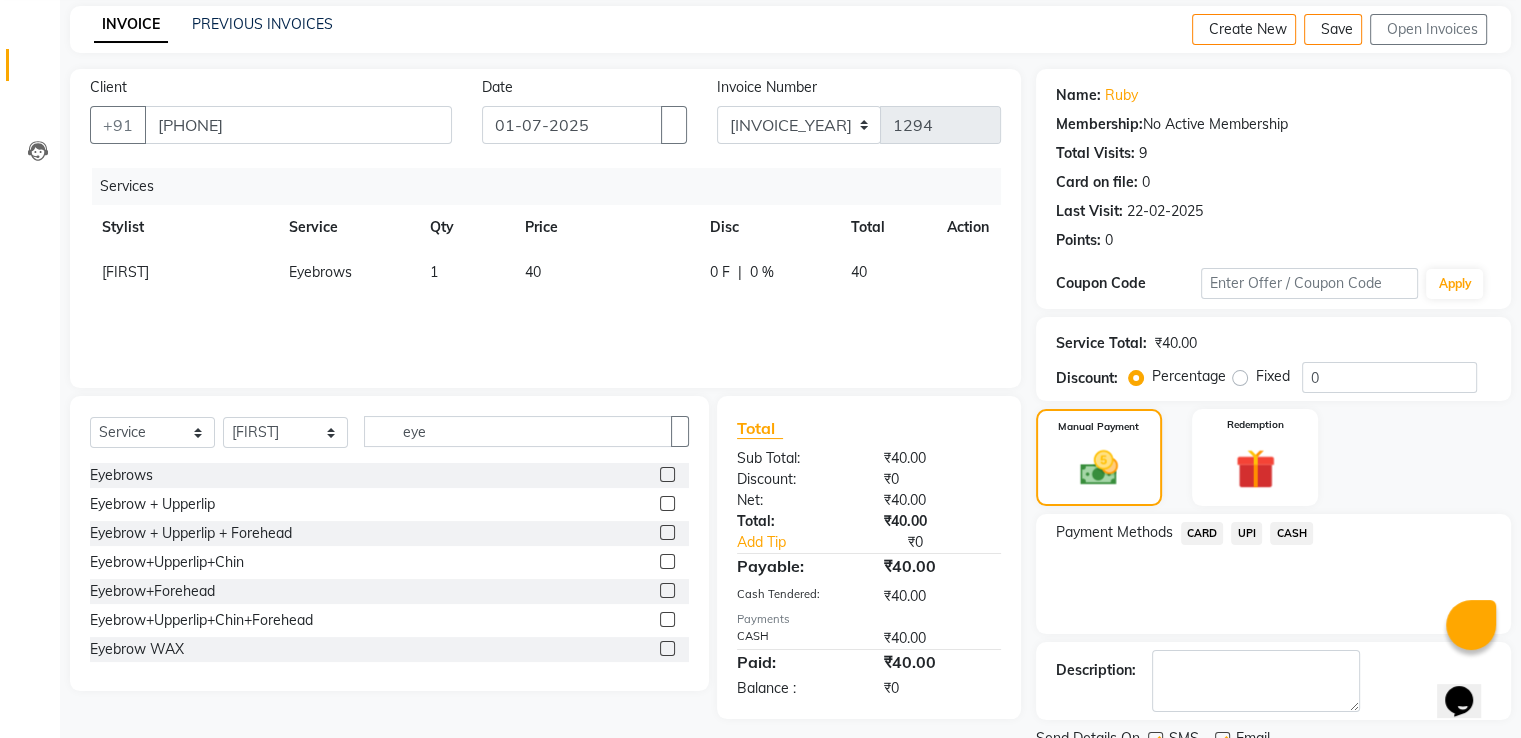 scroll, scrollTop: 162, scrollLeft: 0, axis: vertical 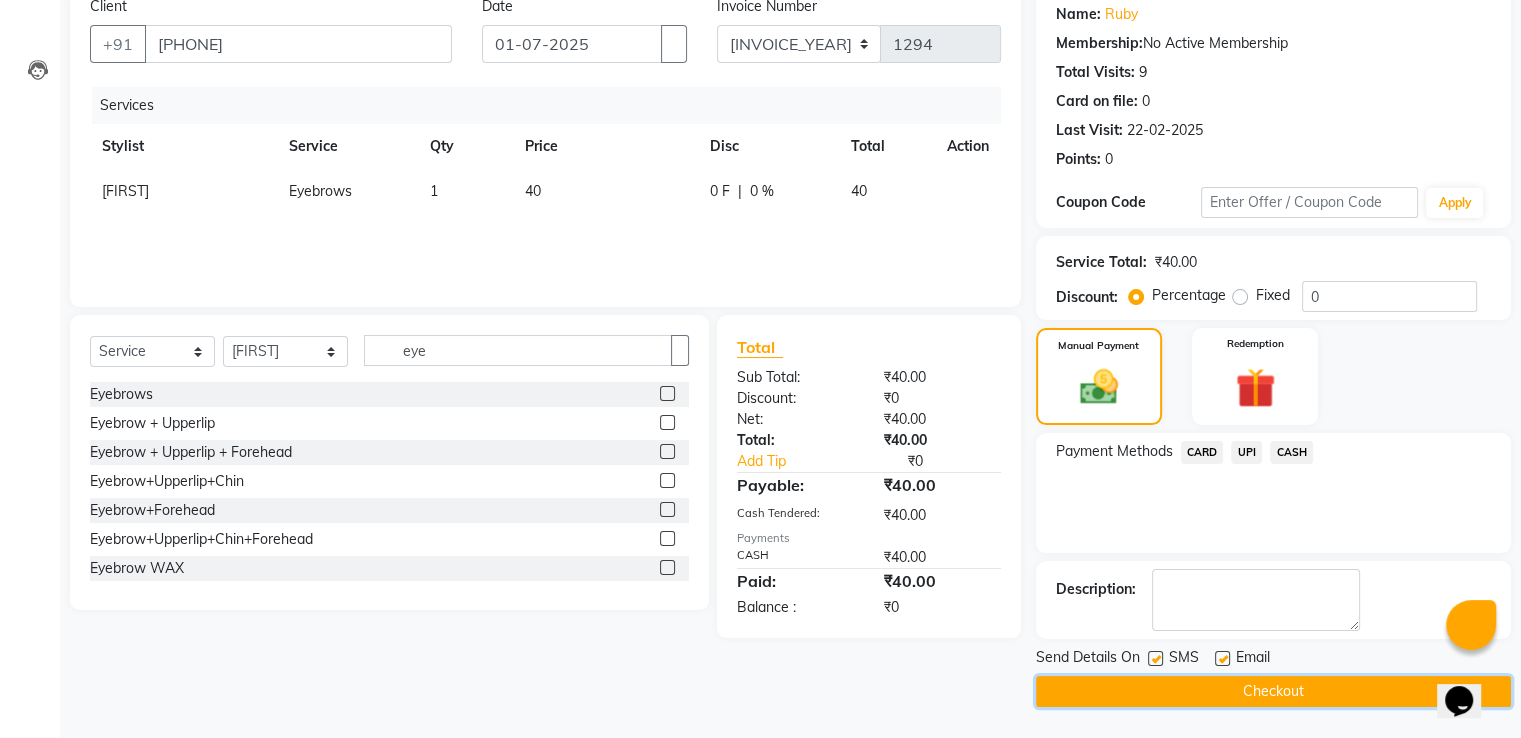 click on "Checkout" at bounding box center [1273, 691] 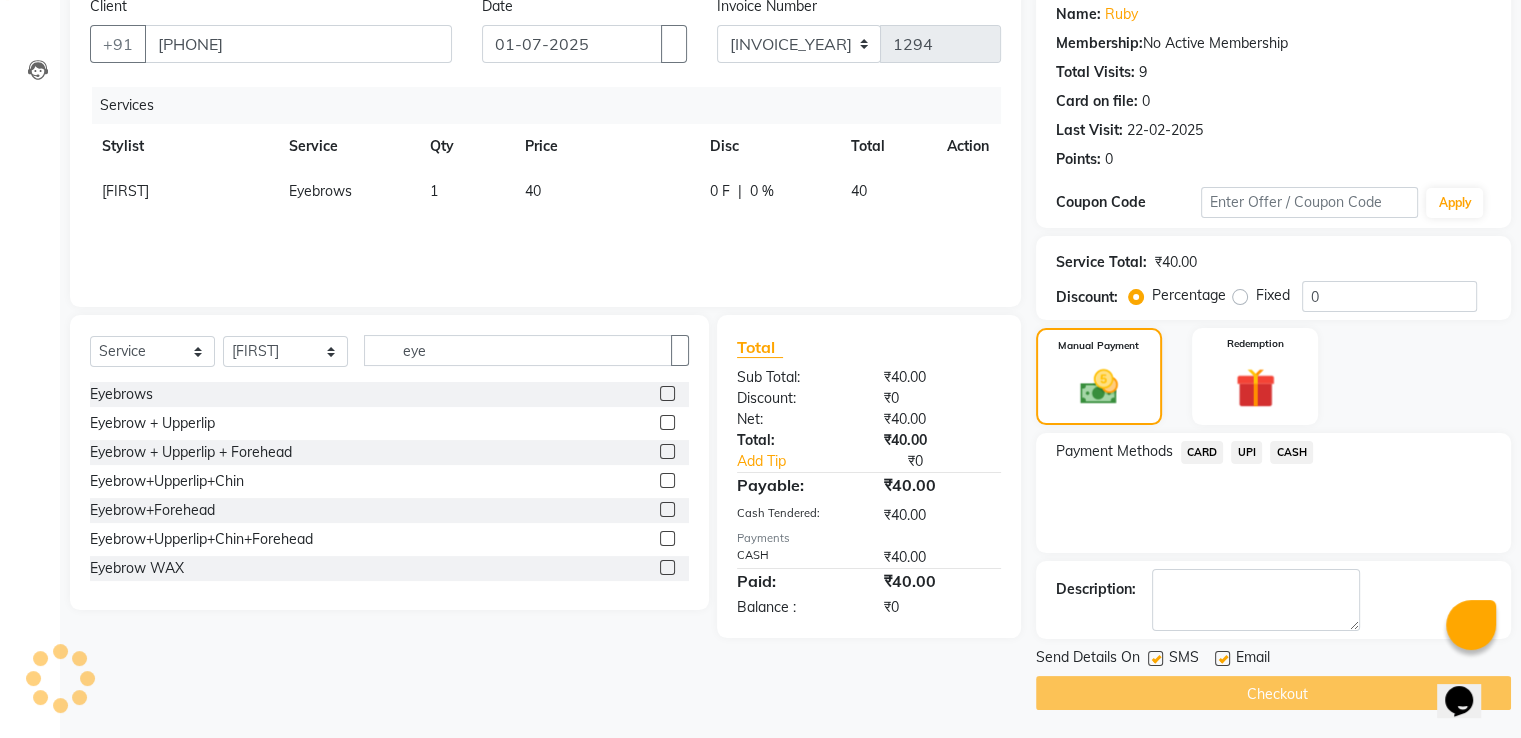 scroll, scrollTop: 163, scrollLeft: 0, axis: vertical 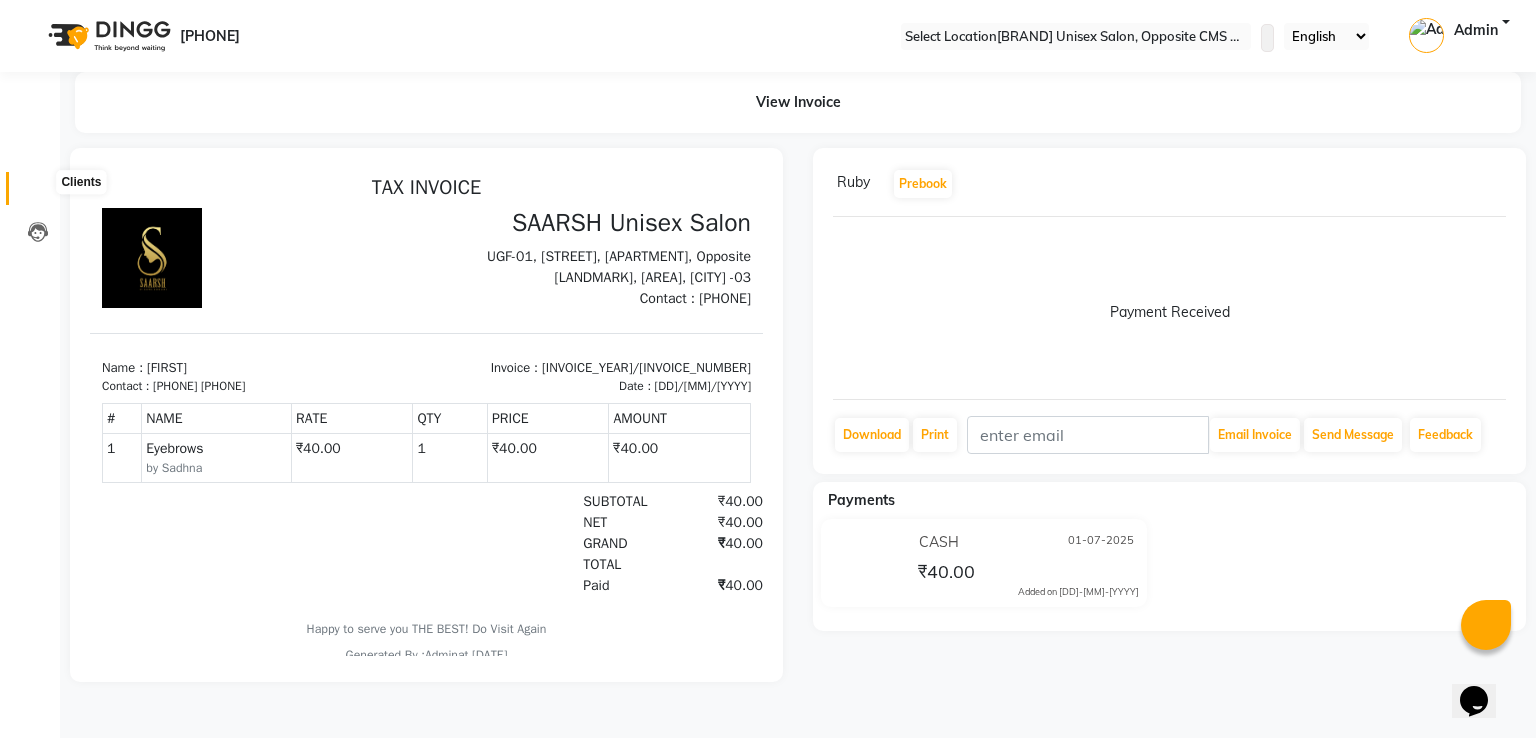 click at bounding box center (38, 193) 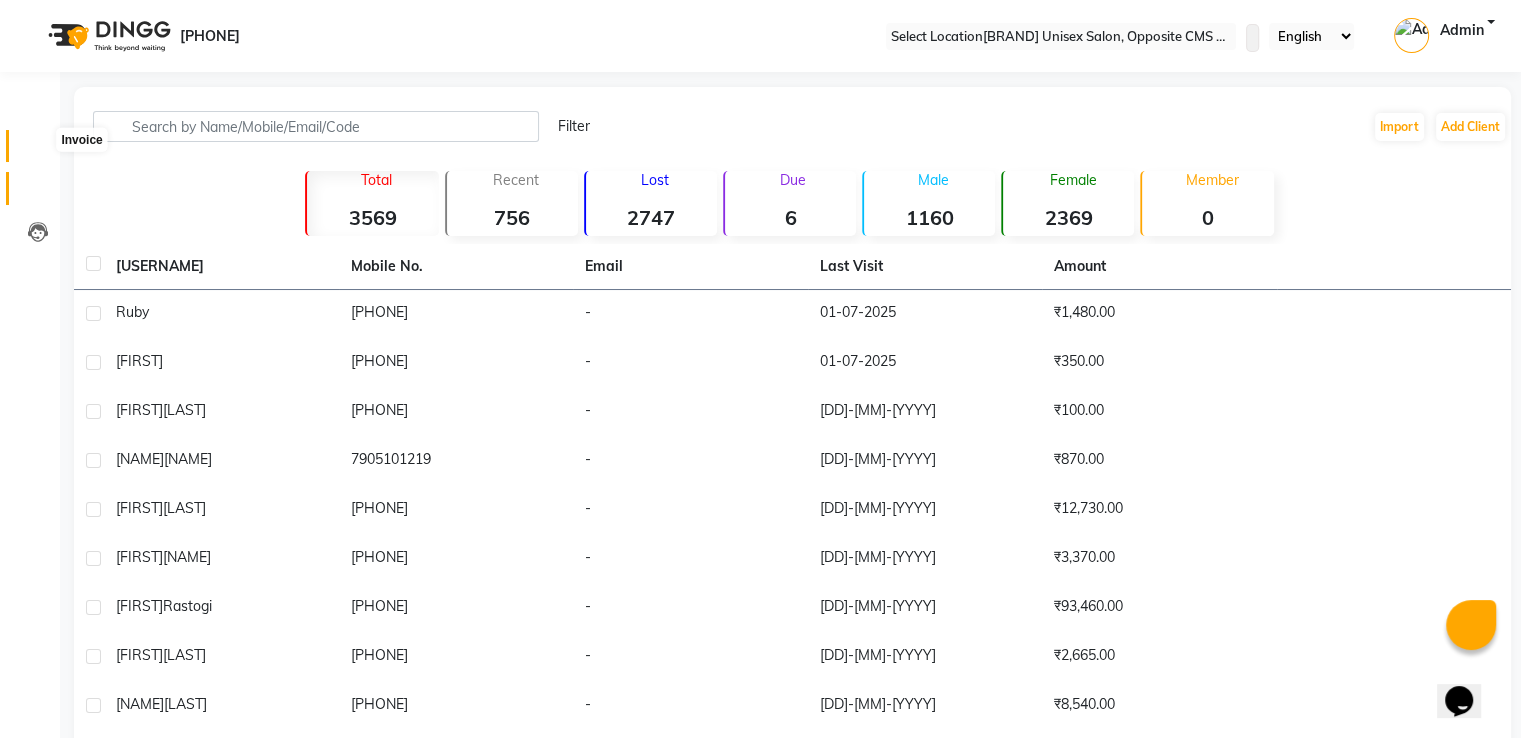 click at bounding box center (37, 151) 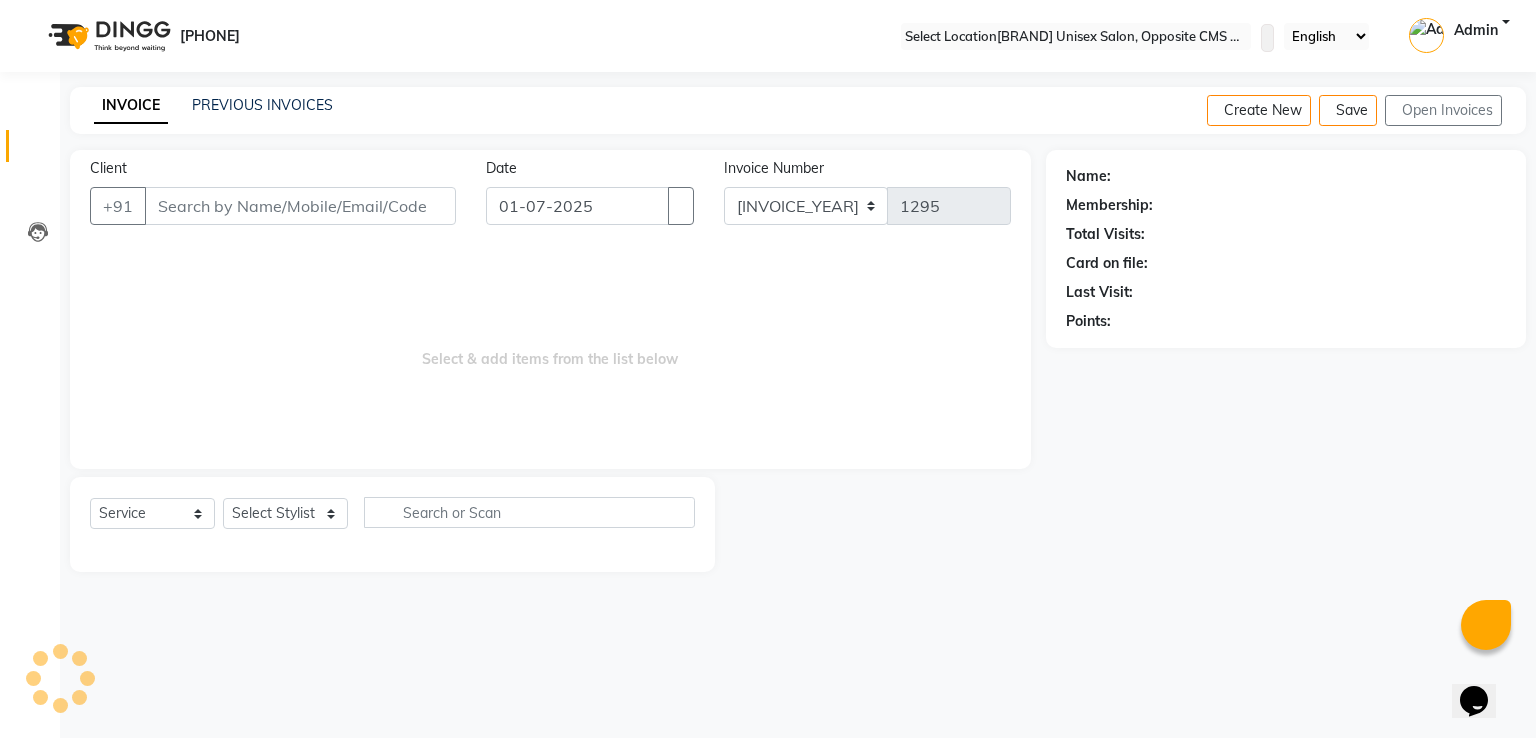 click on "Client" at bounding box center (300, 206) 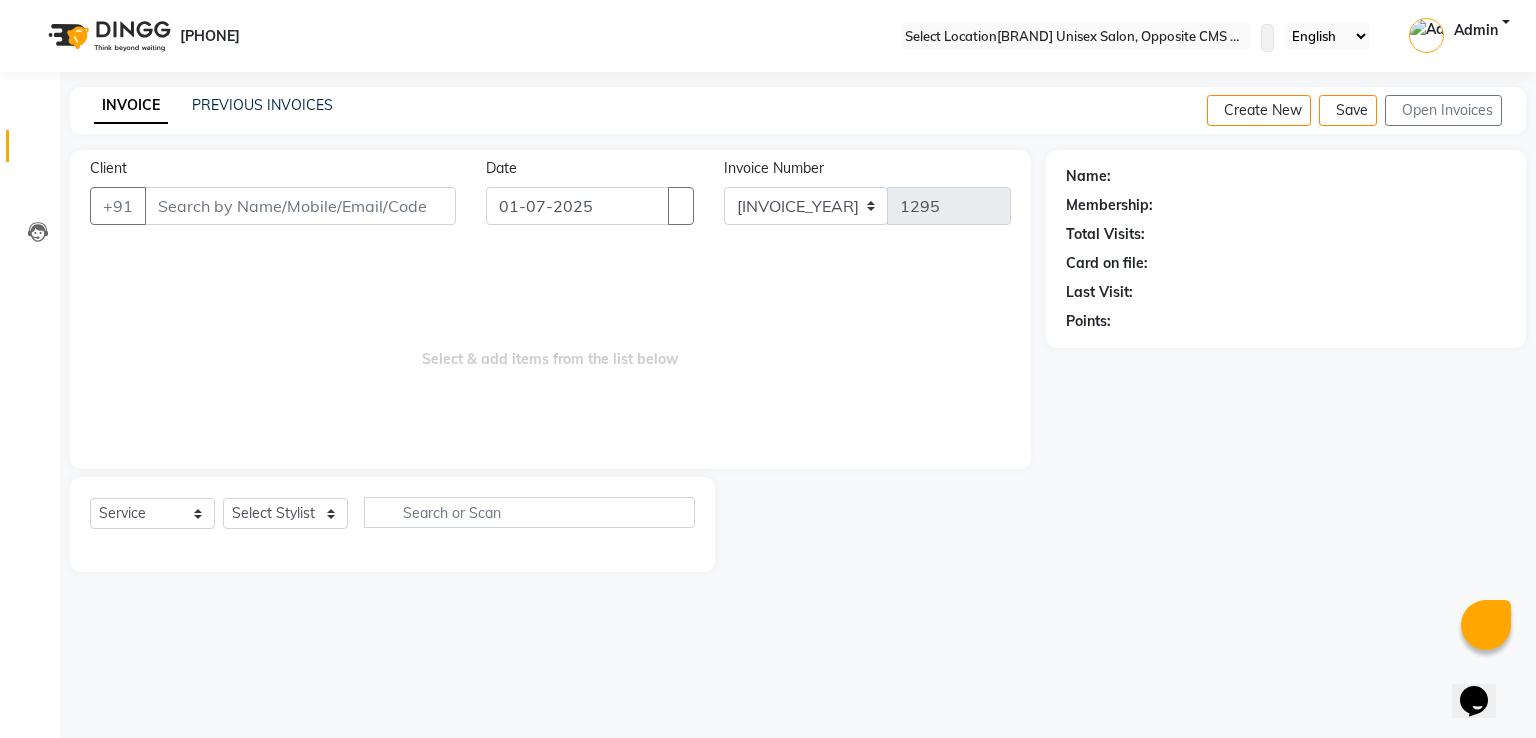 drag, startPoint x: 235, startPoint y: 208, endPoint x: 196, endPoint y: 341, distance: 138.60014 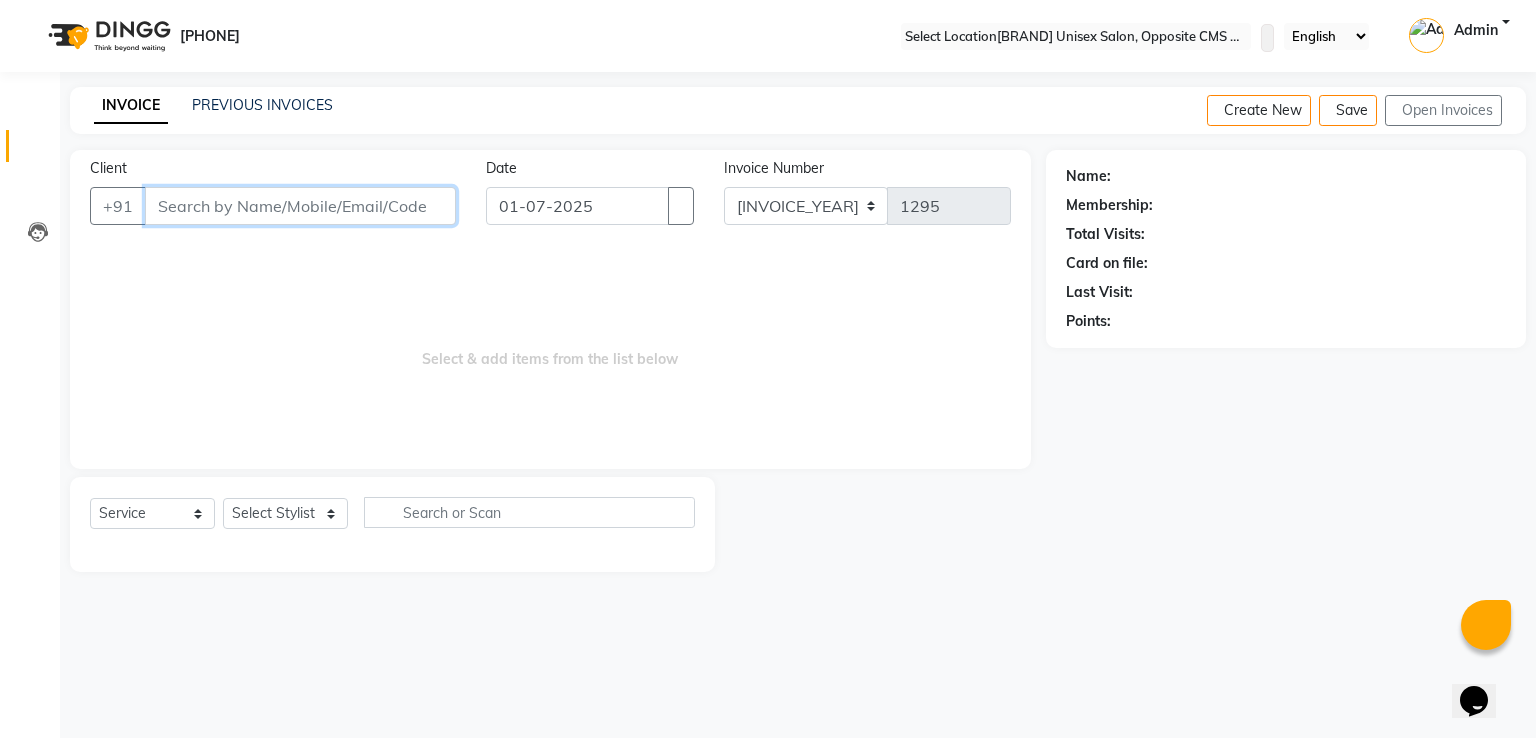 drag, startPoint x: 196, startPoint y: 341, endPoint x: 196, endPoint y: 202, distance: 139 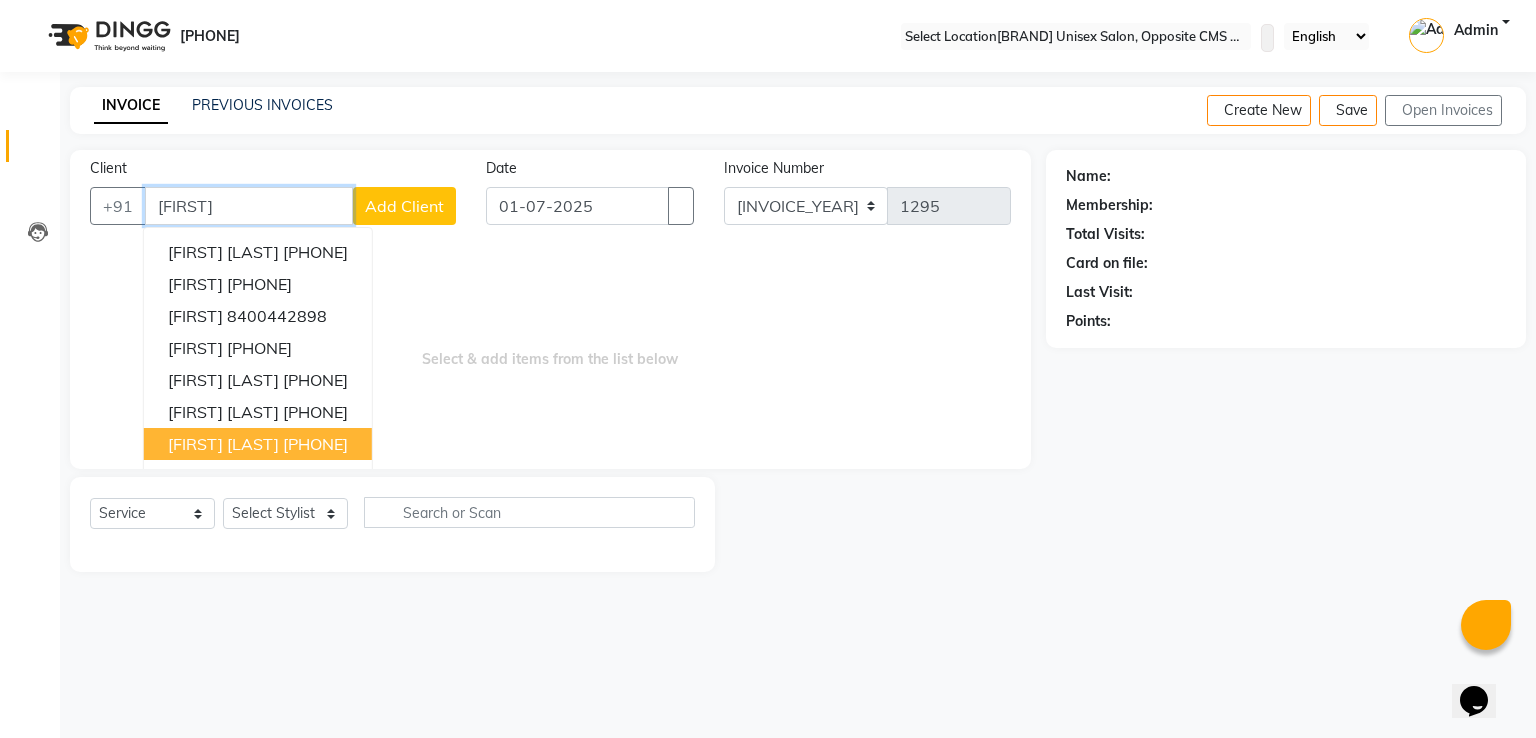 click on "[PHONE]" at bounding box center [315, 444] 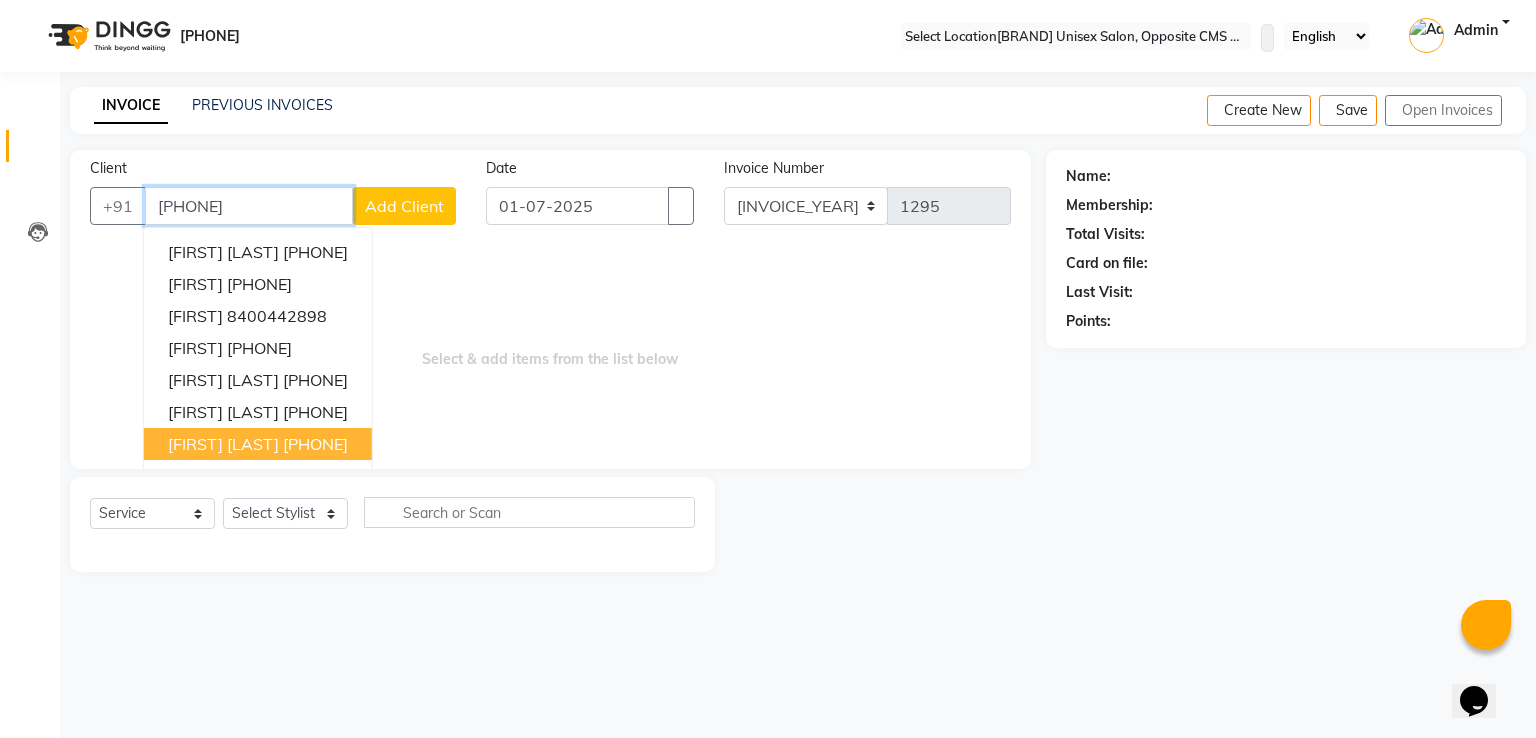 type on "[PHONE]" 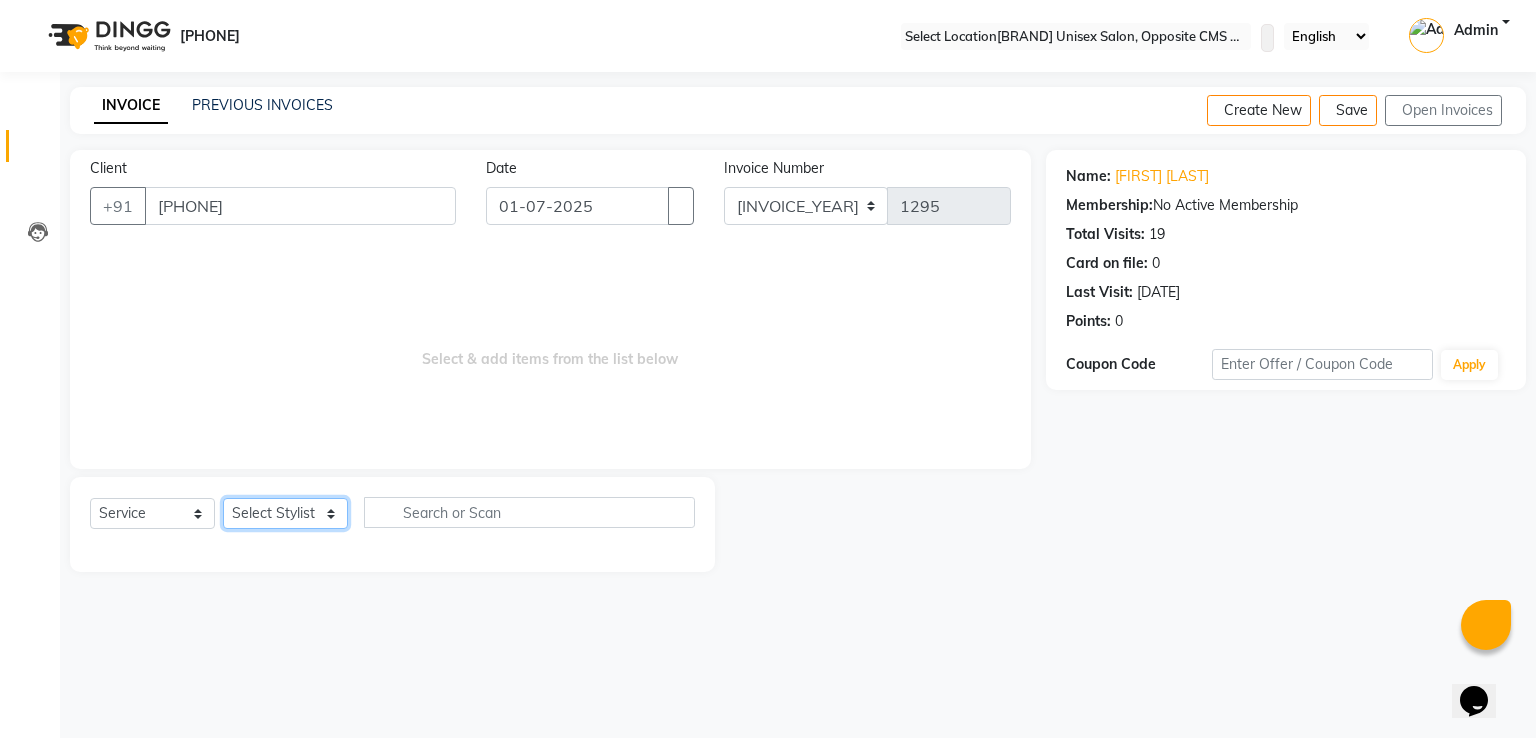 click on "Select Stylist Dinesh Pal Front Desk Rehan Sadhna Sapna Shams Shivani Shivi Utkarsh Saraswat" at bounding box center [285, 513] 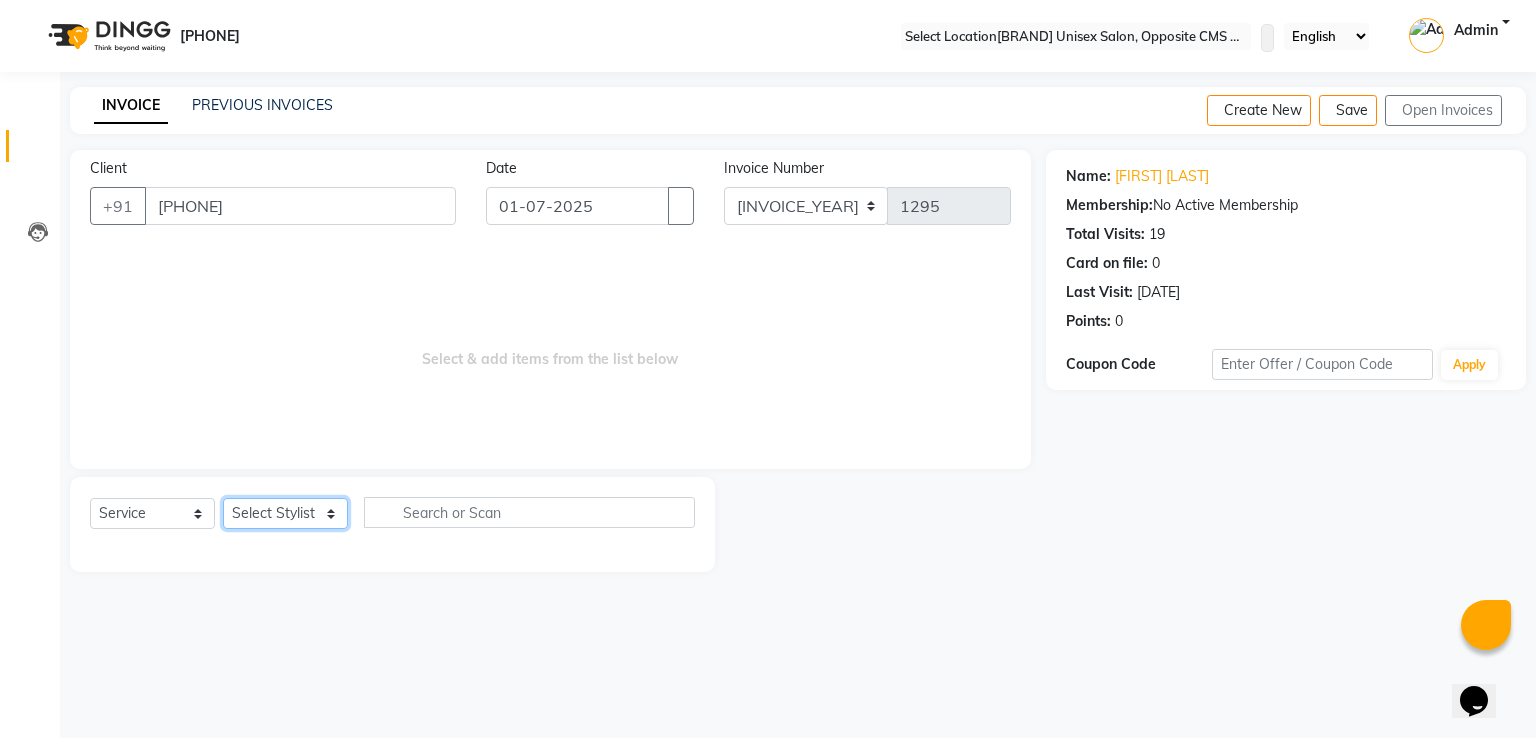 select on "20643" 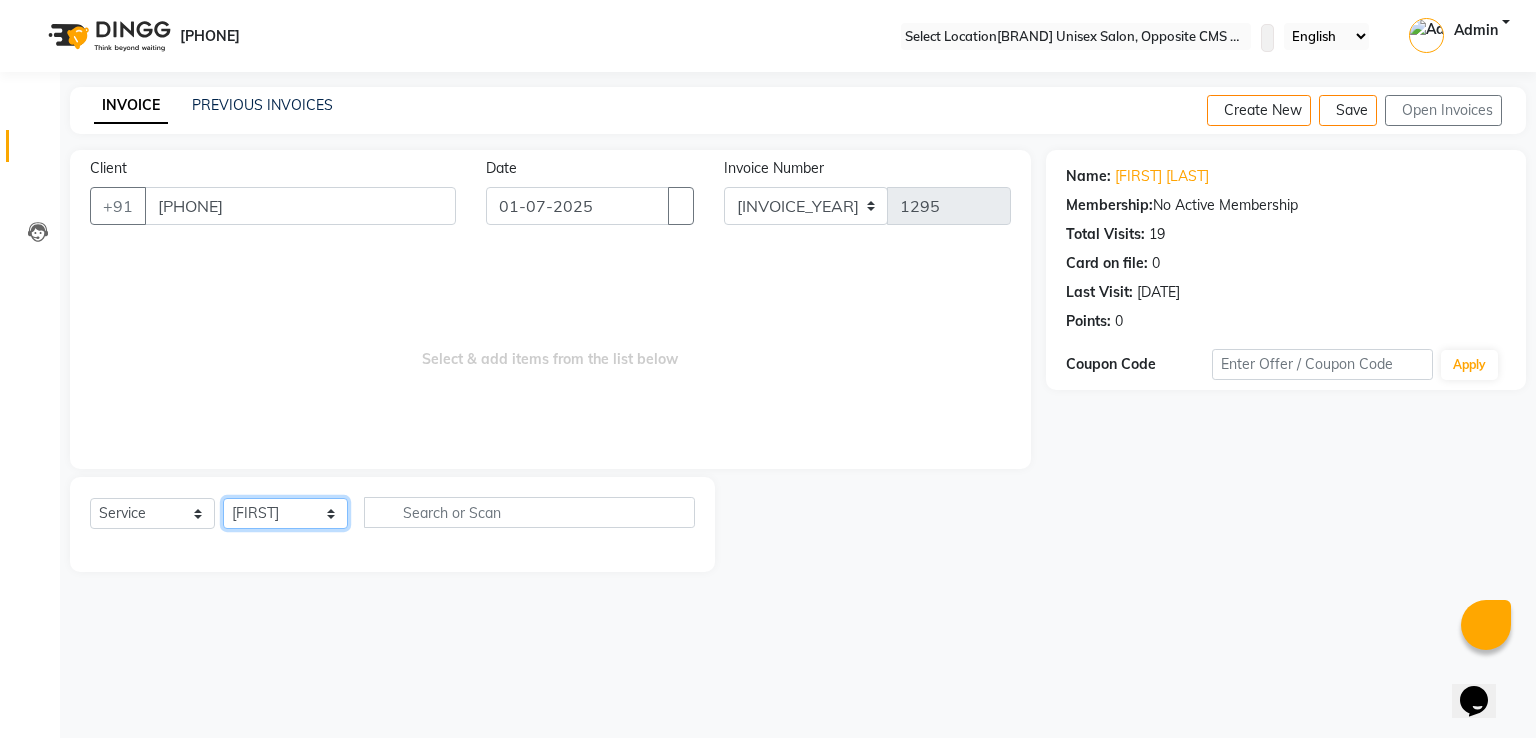 click on "Select Stylist Dinesh Pal Front Desk Rehan Sadhna Sapna Shams Shivani Shivi Utkarsh Saraswat" at bounding box center [285, 513] 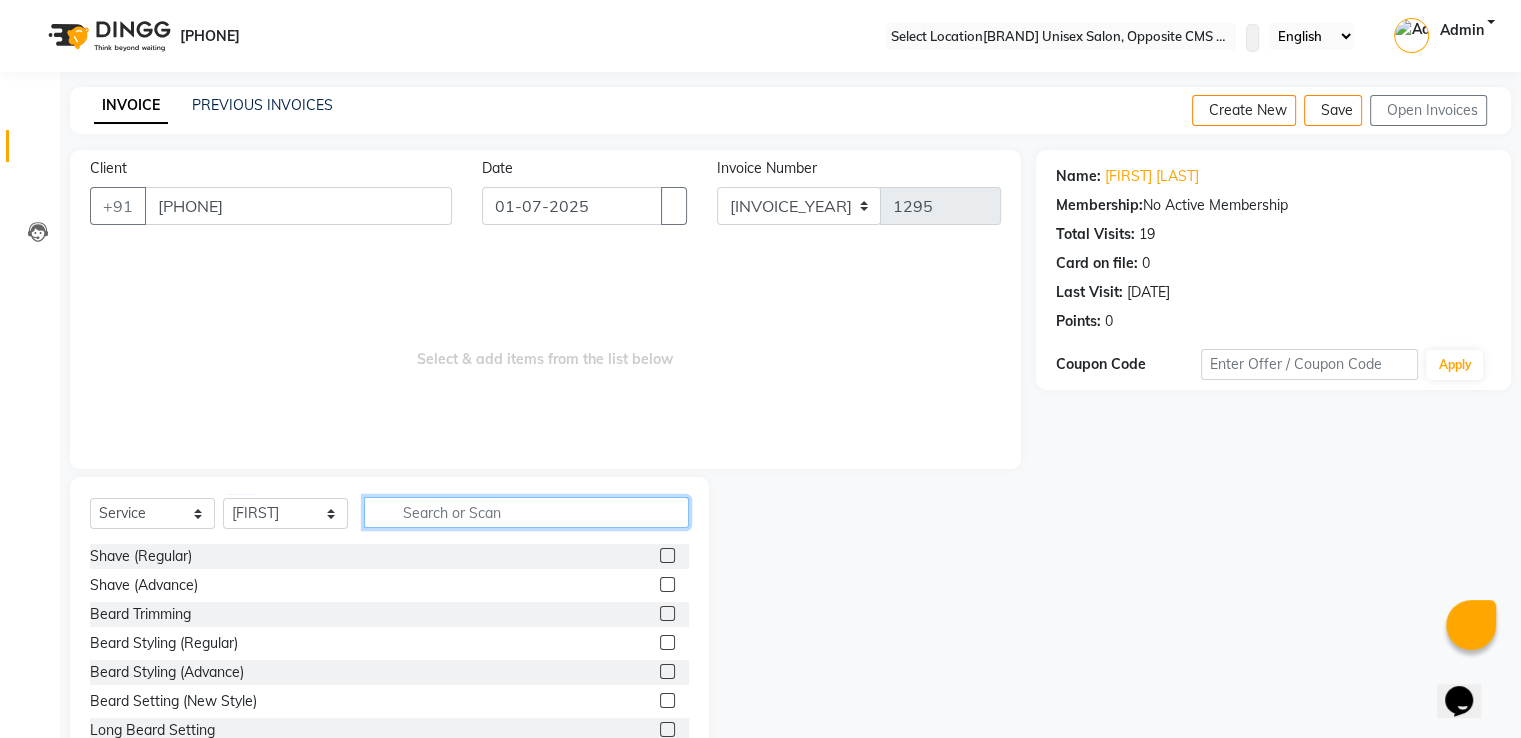 click at bounding box center [526, 512] 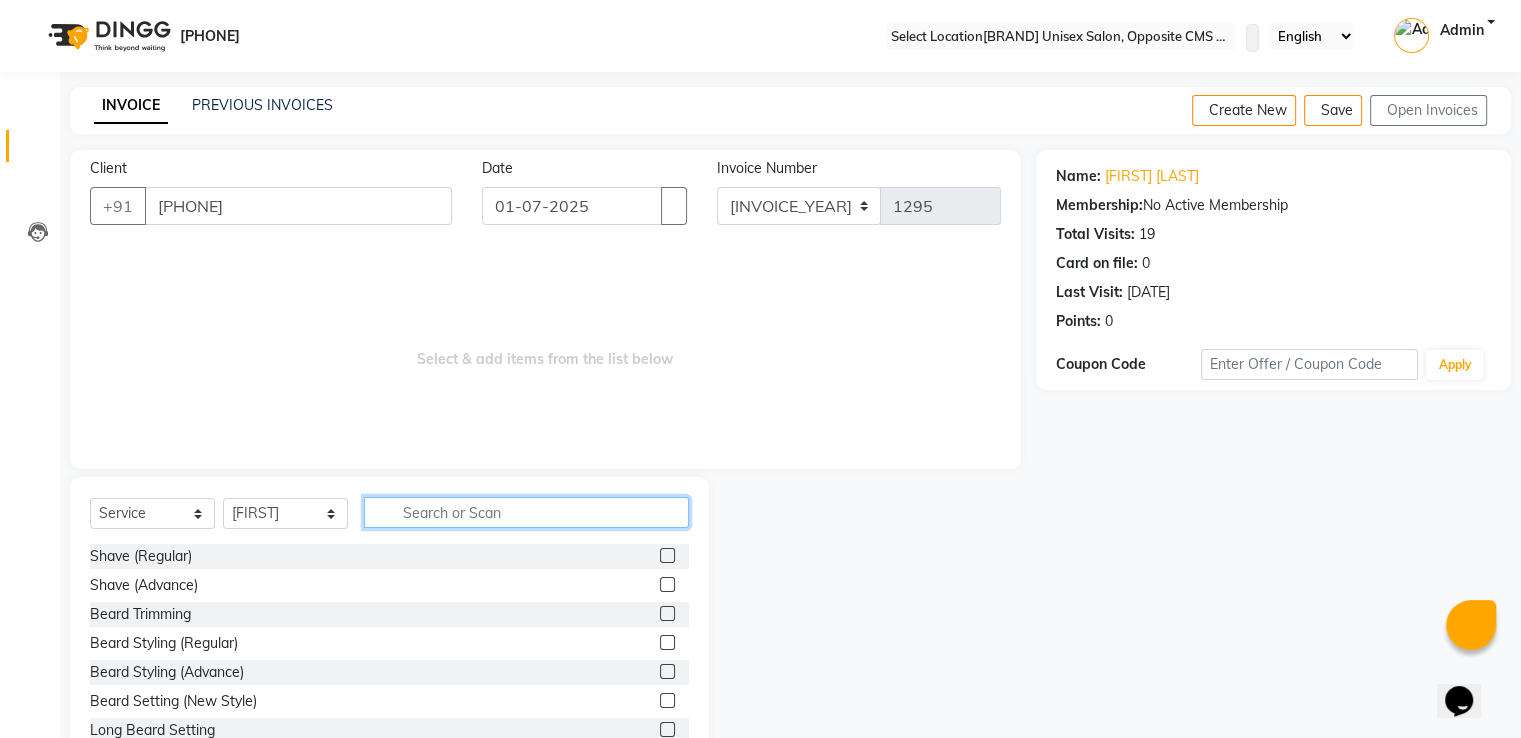 click at bounding box center (526, 512) 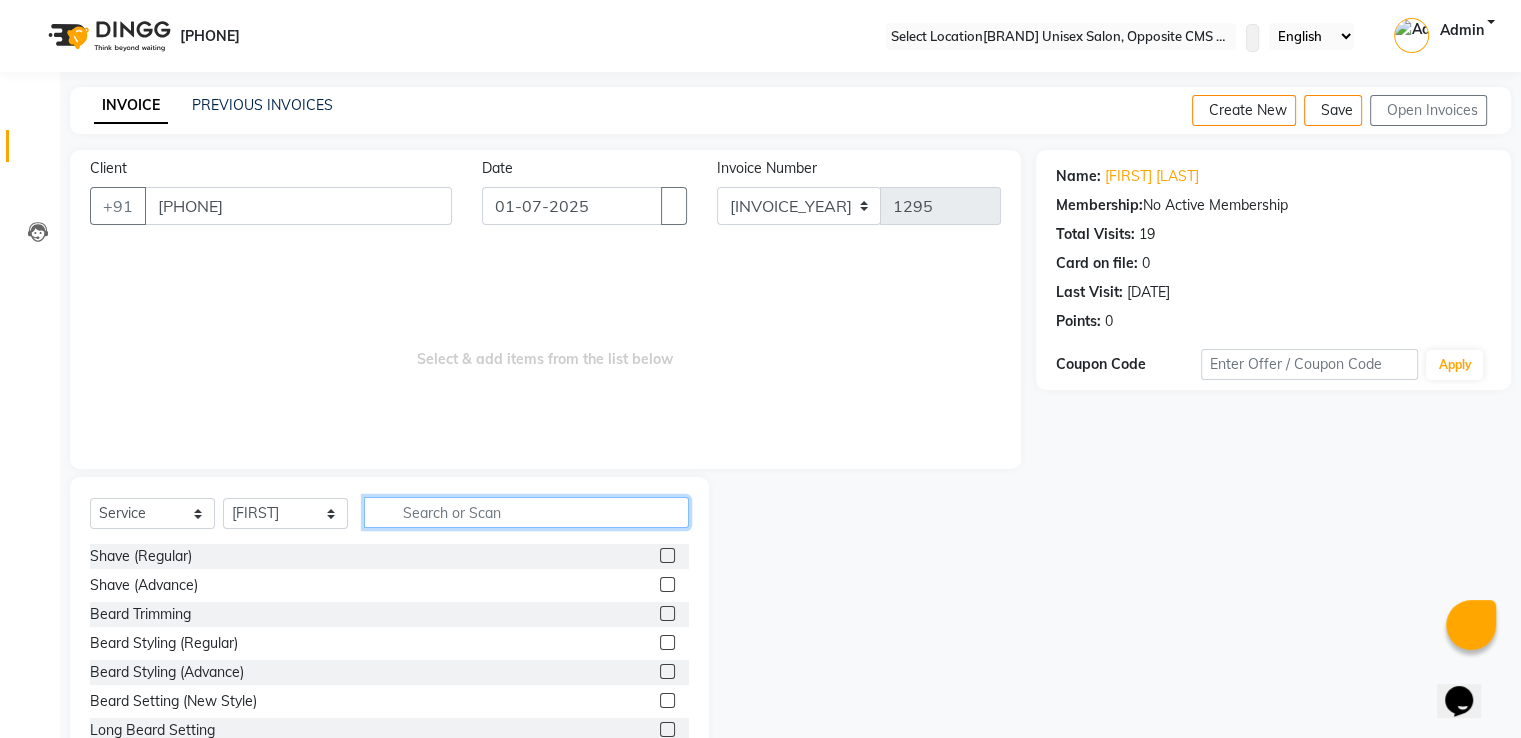 click at bounding box center (526, 512) 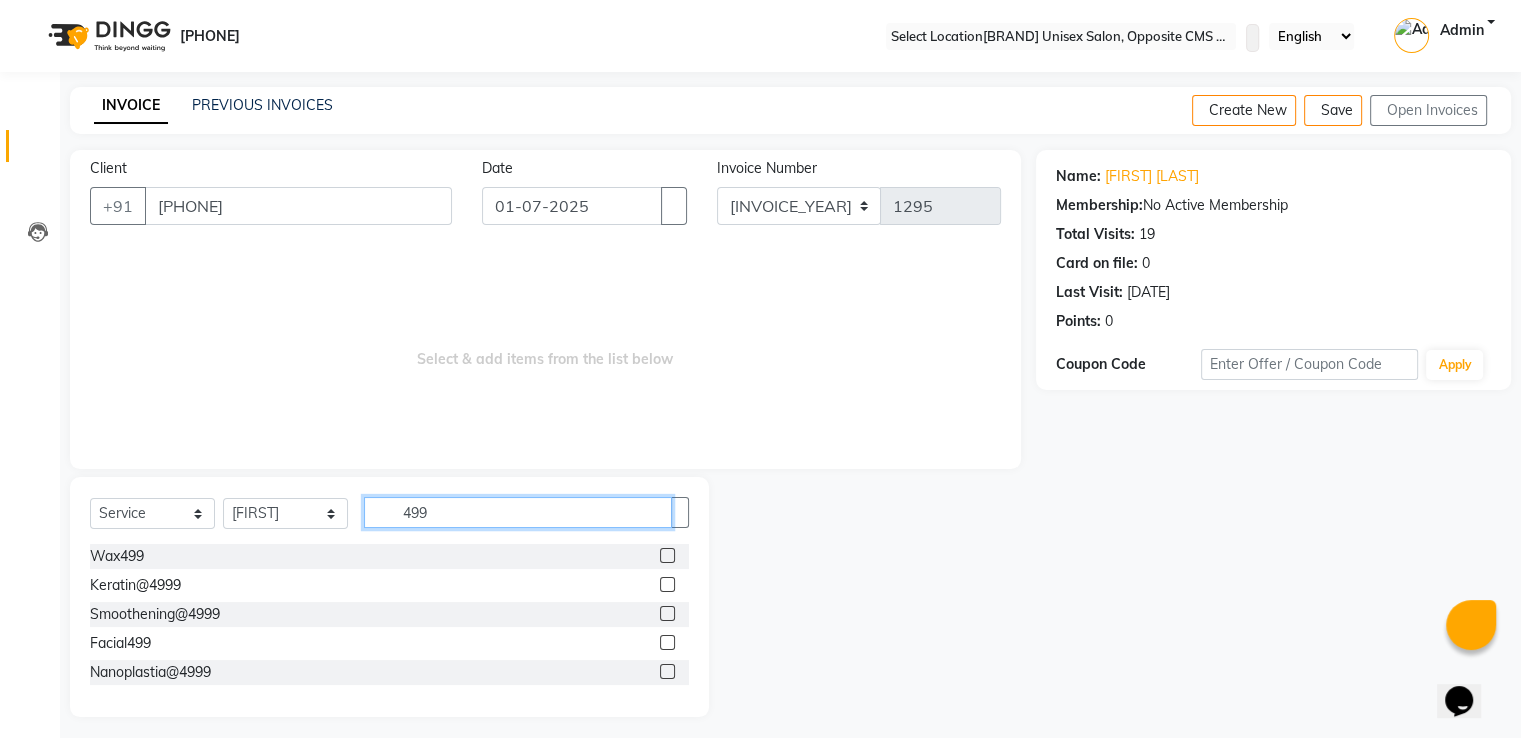 type on "499" 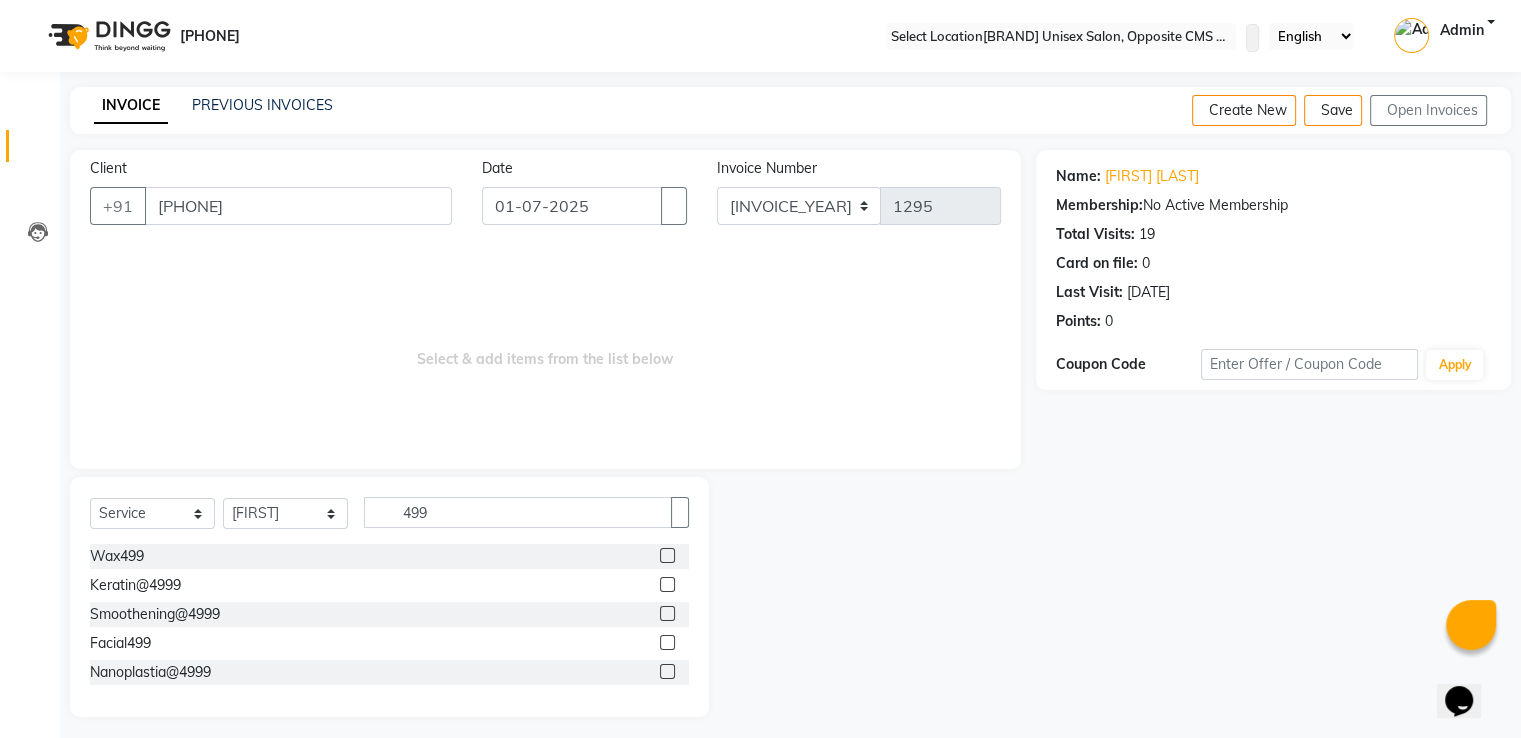 click at bounding box center [667, 555] 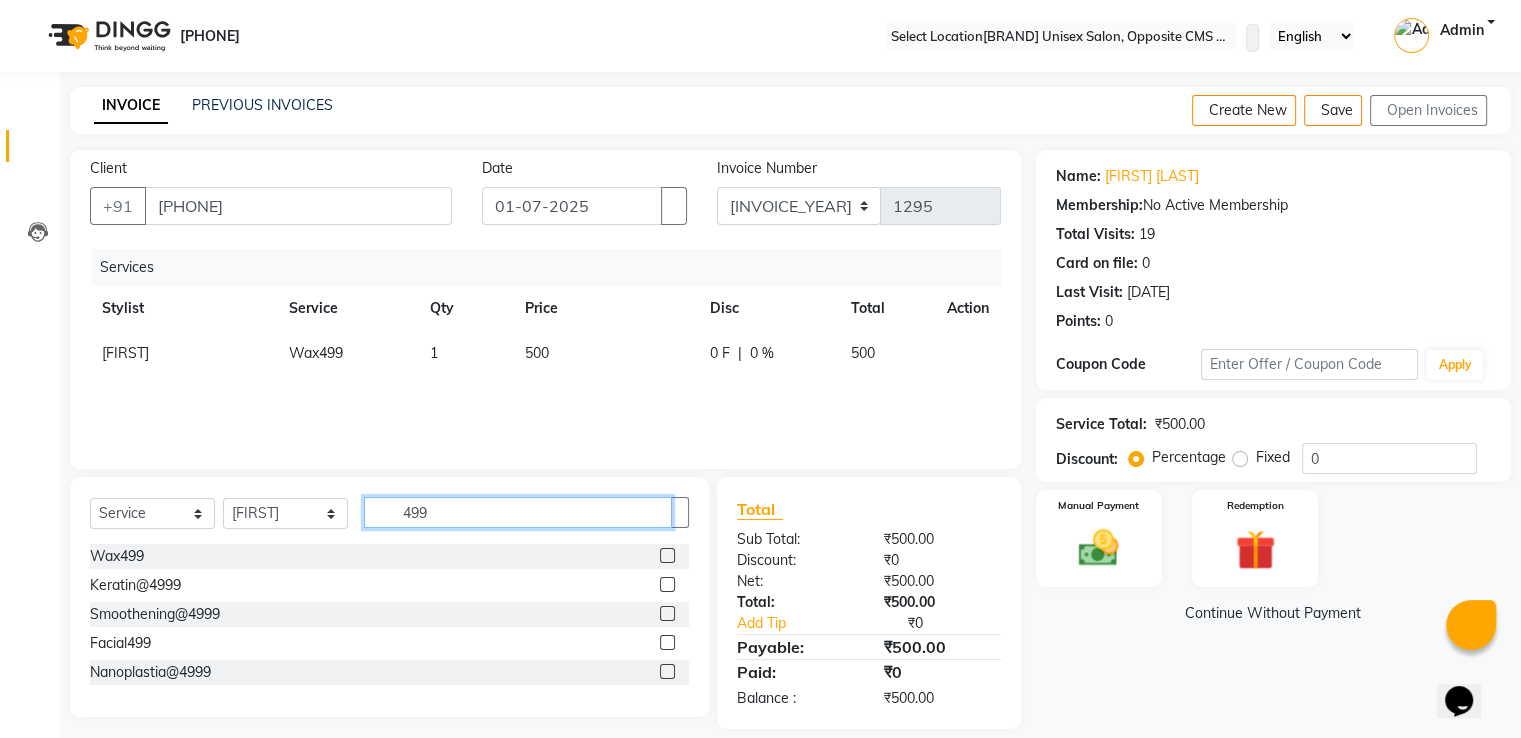 click on "499" at bounding box center [518, 512] 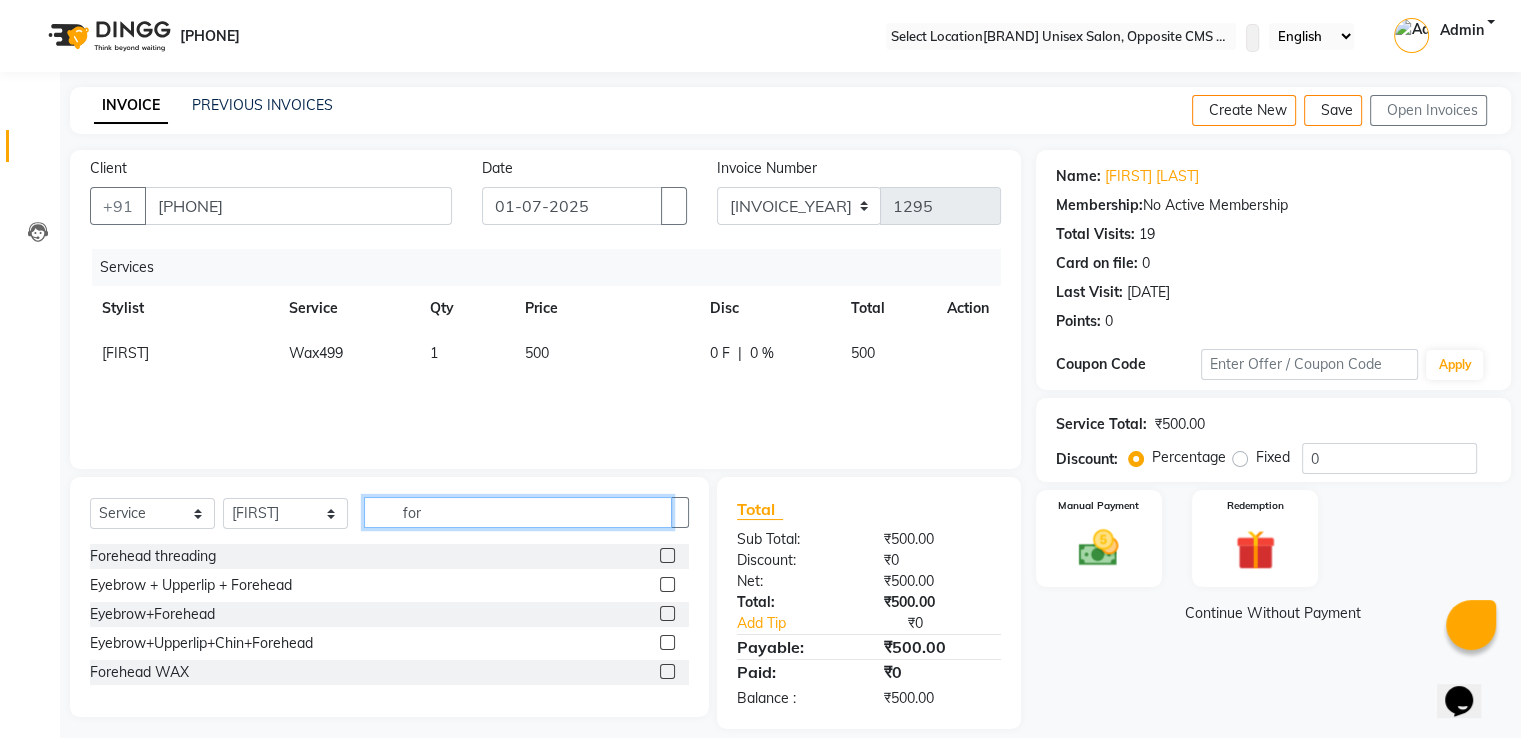 type on "for" 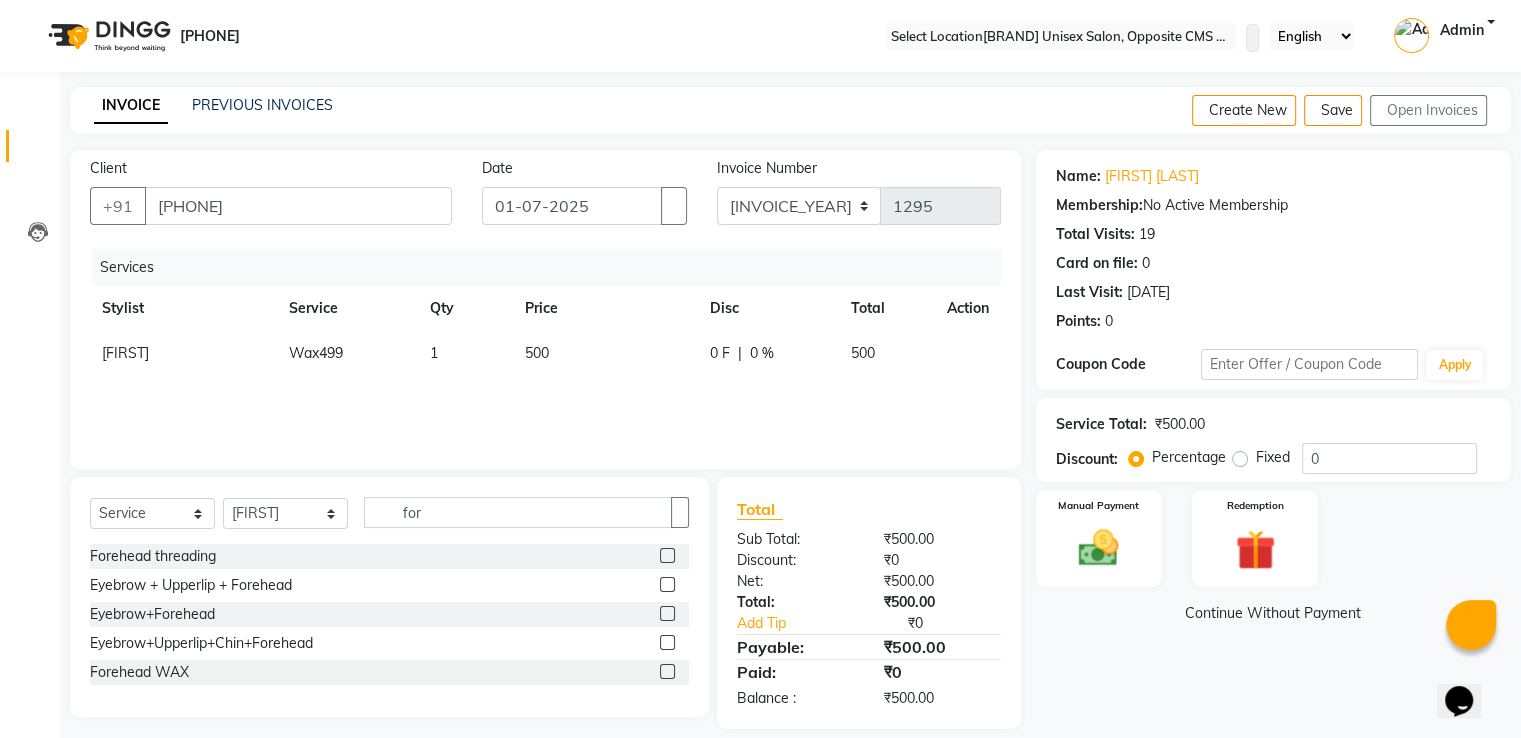 click at bounding box center (674, 556) 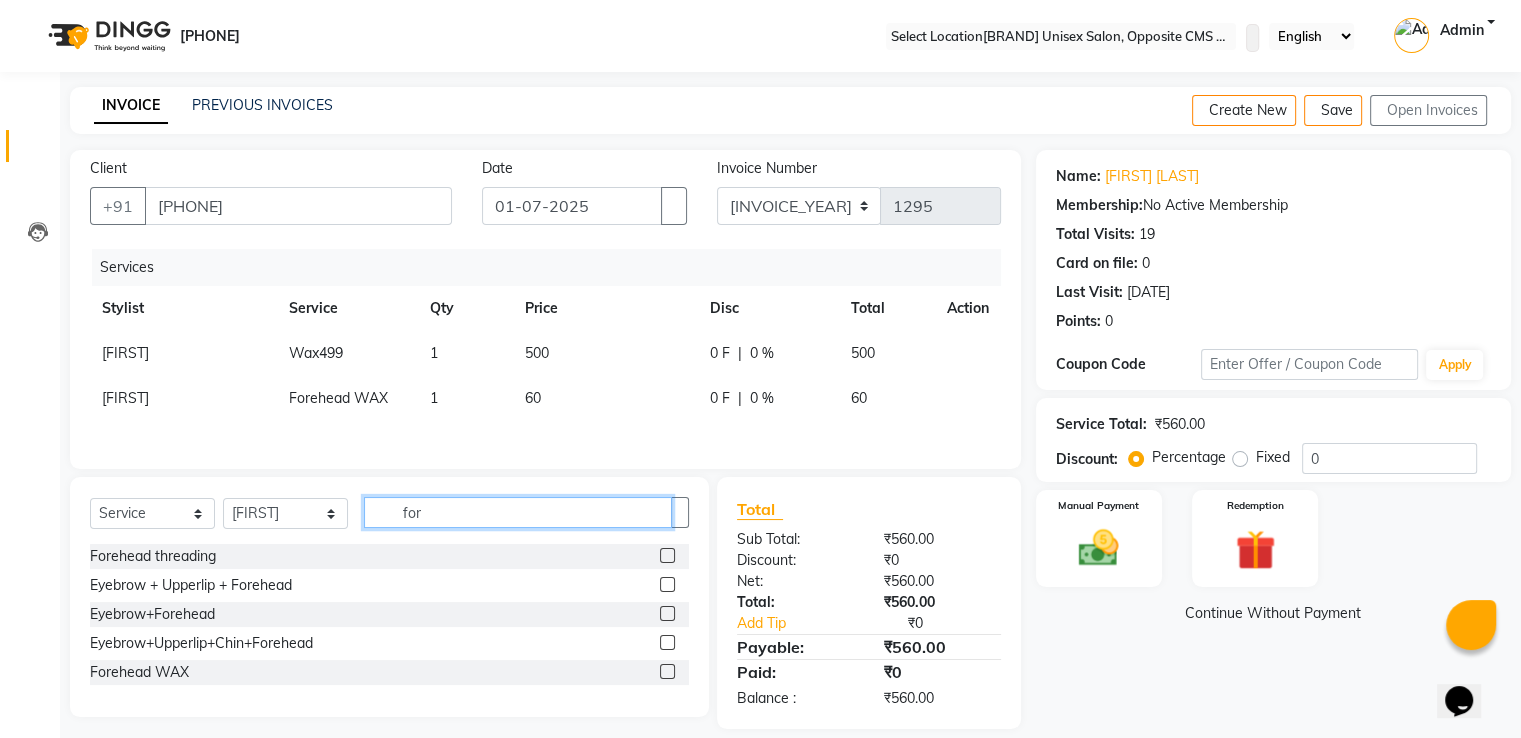 click on "for" at bounding box center (518, 512) 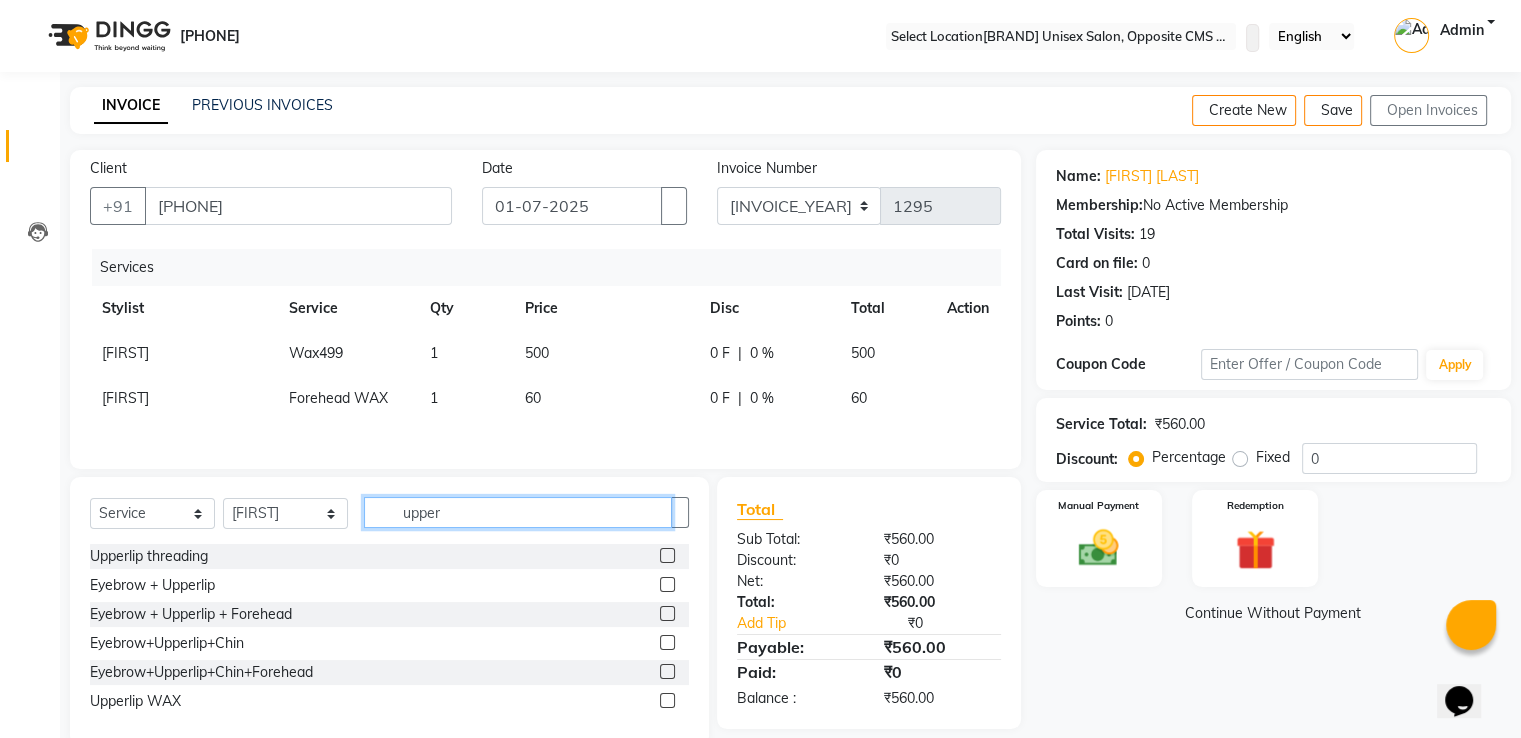type on "upper" 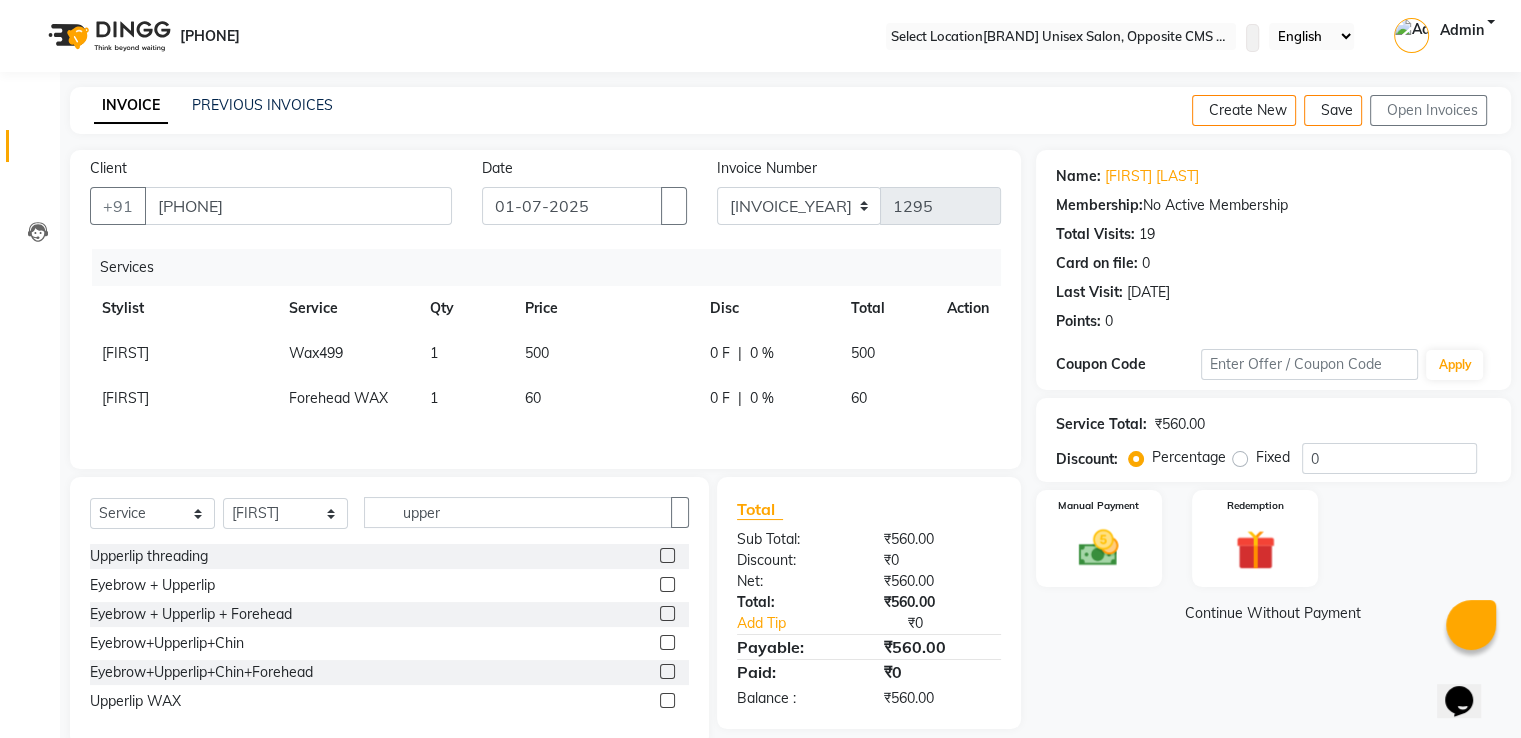 click at bounding box center (667, 700) 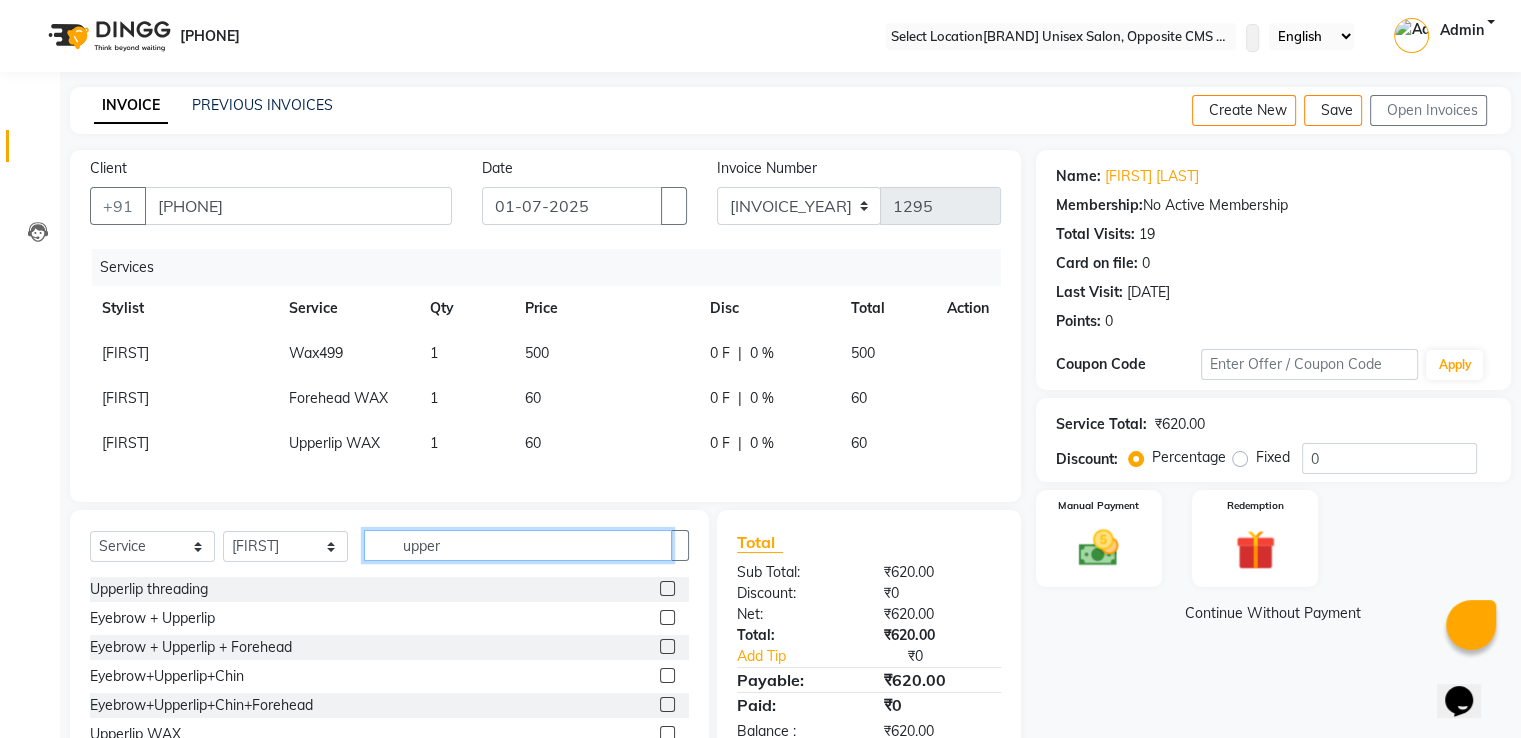 click on "upper" at bounding box center [518, 545] 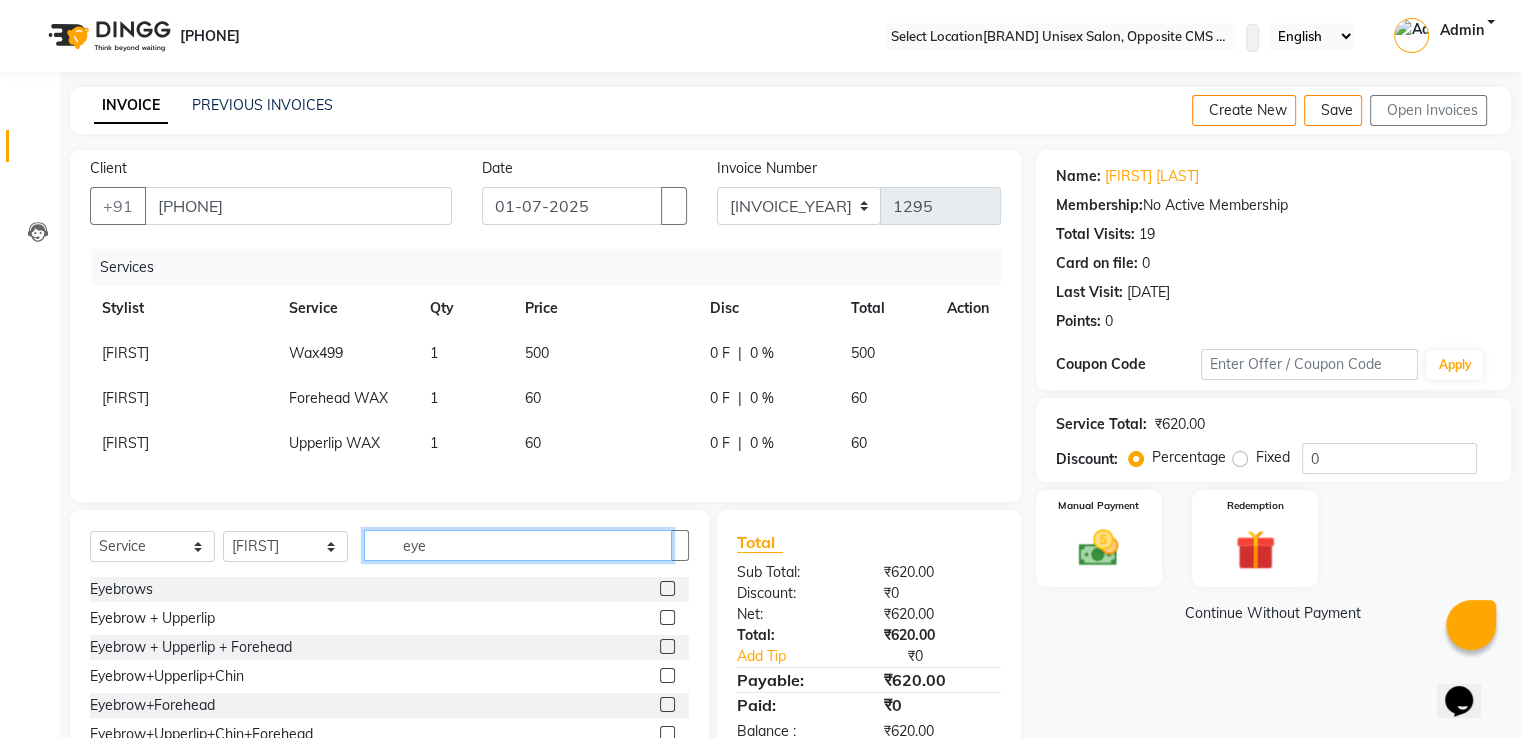type on "eye" 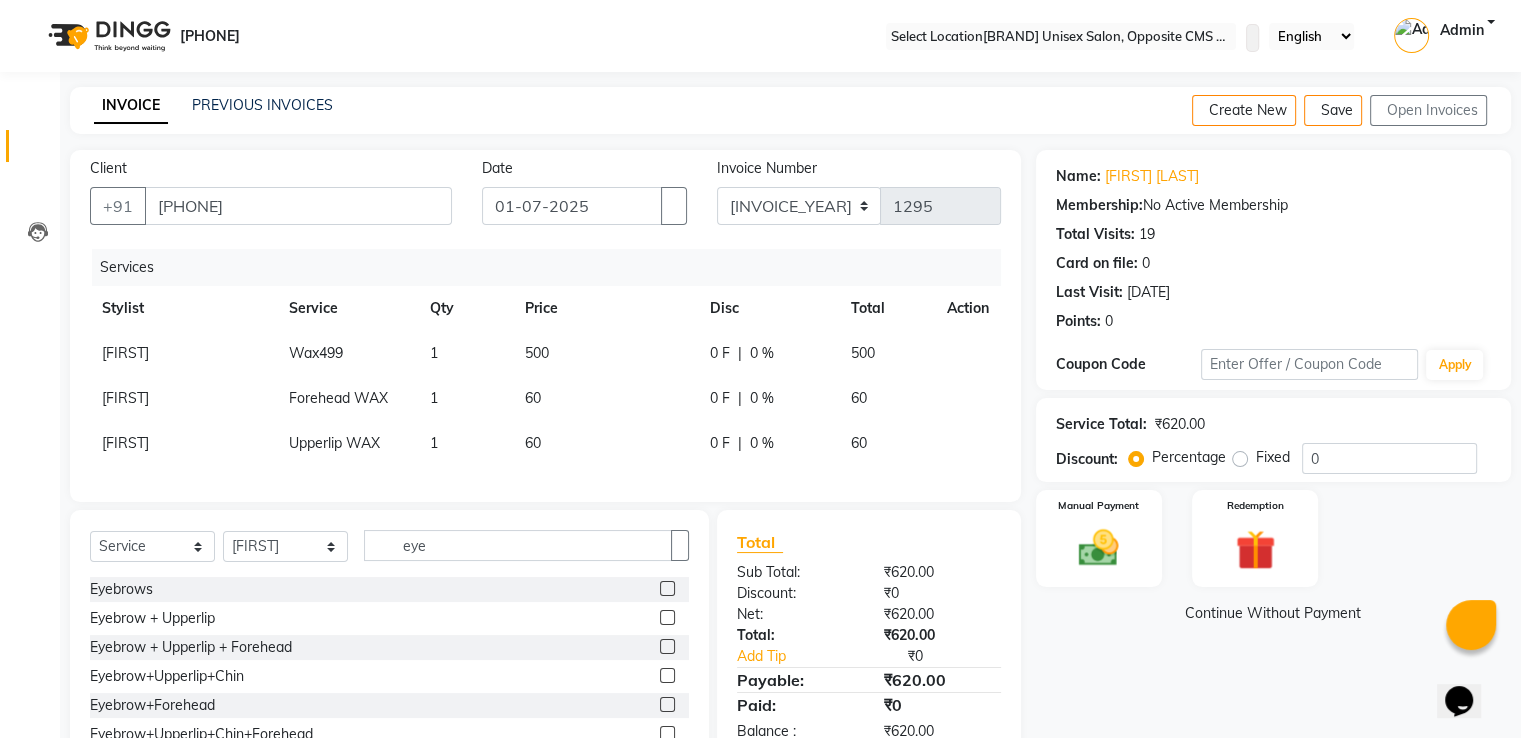 click at bounding box center [667, 617] 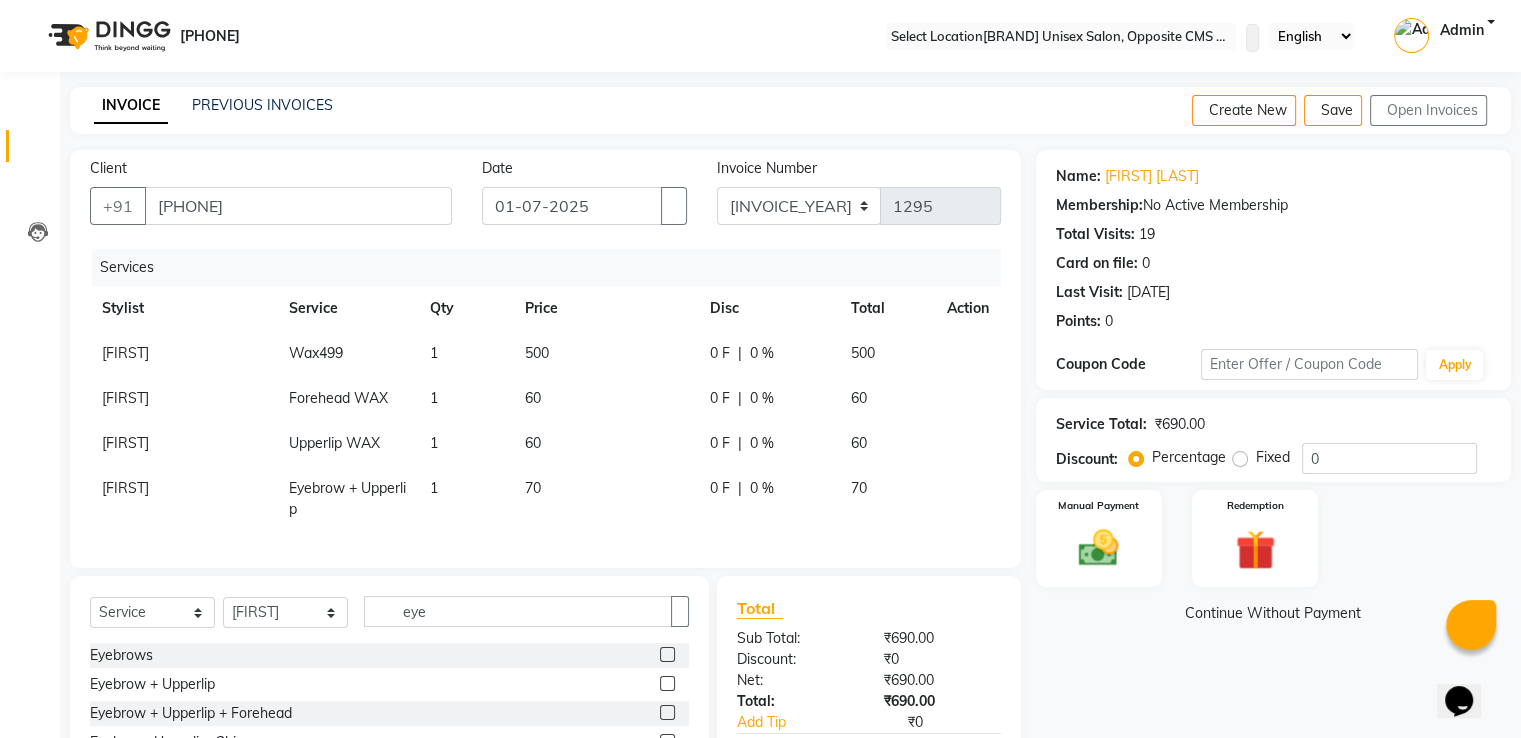 click on "60" at bounding box center [125, 353] 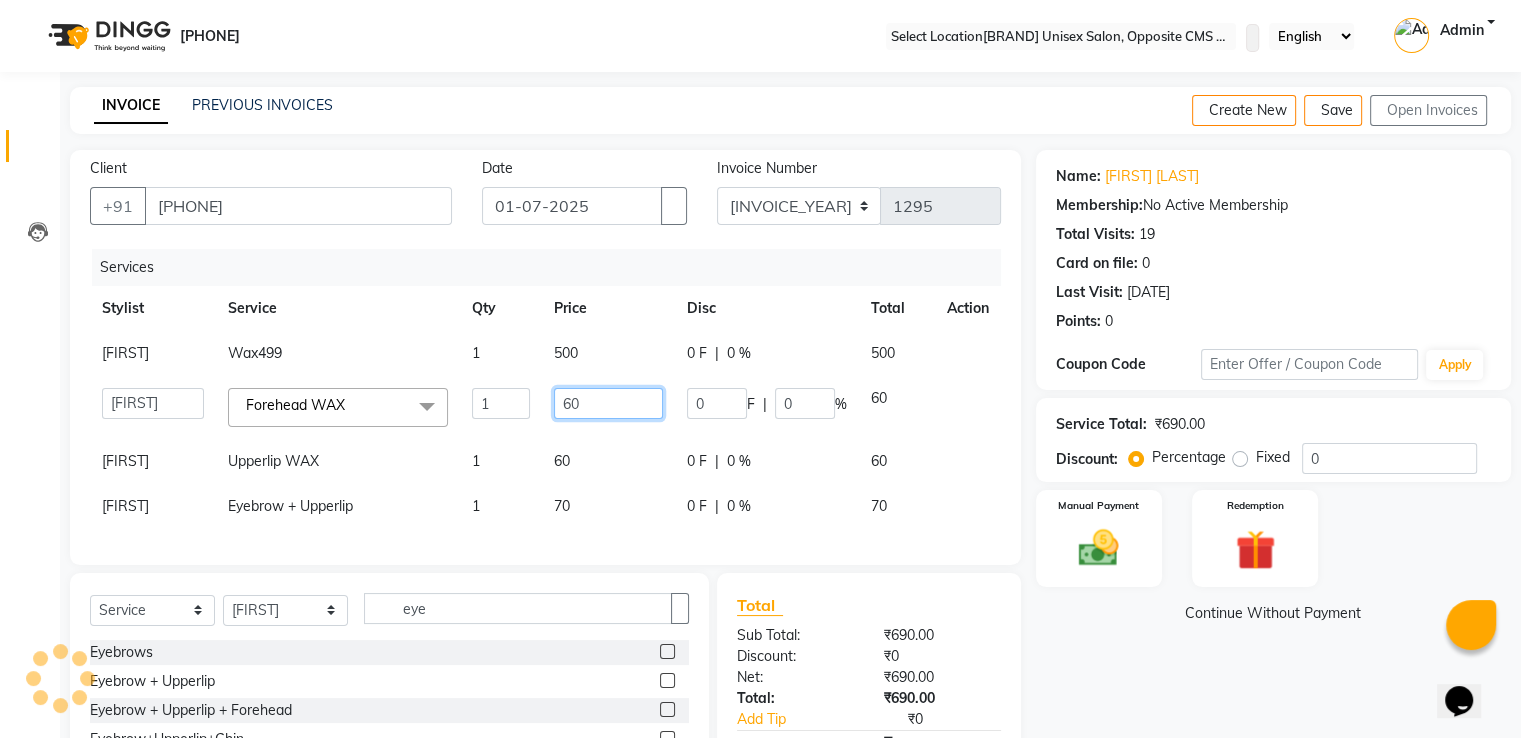 click on "60" at bounding box center (501, 403) 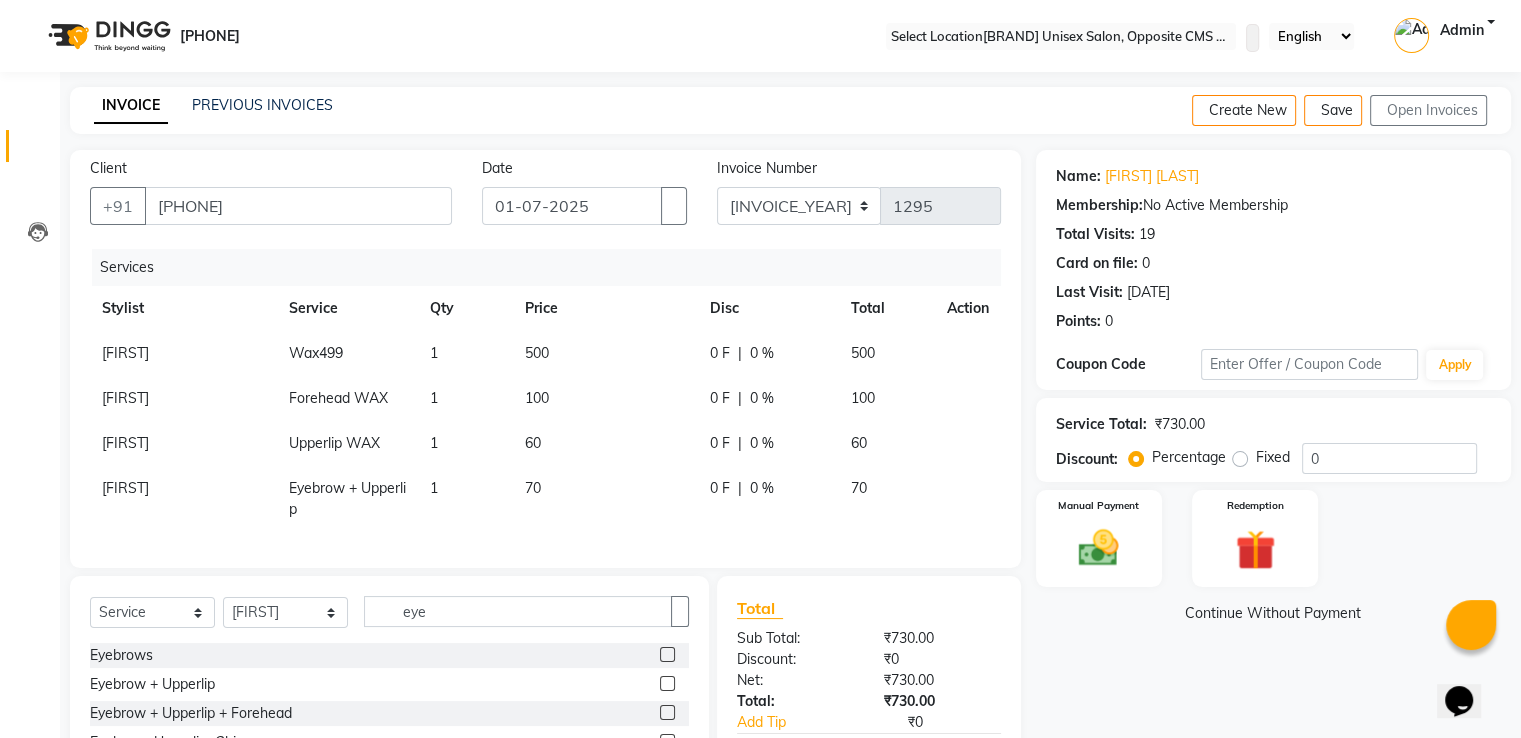 drag, startPoint x: 959, startPoint y: 469, endPoint x: 953, endPoint y: 438, distance: 31.575306 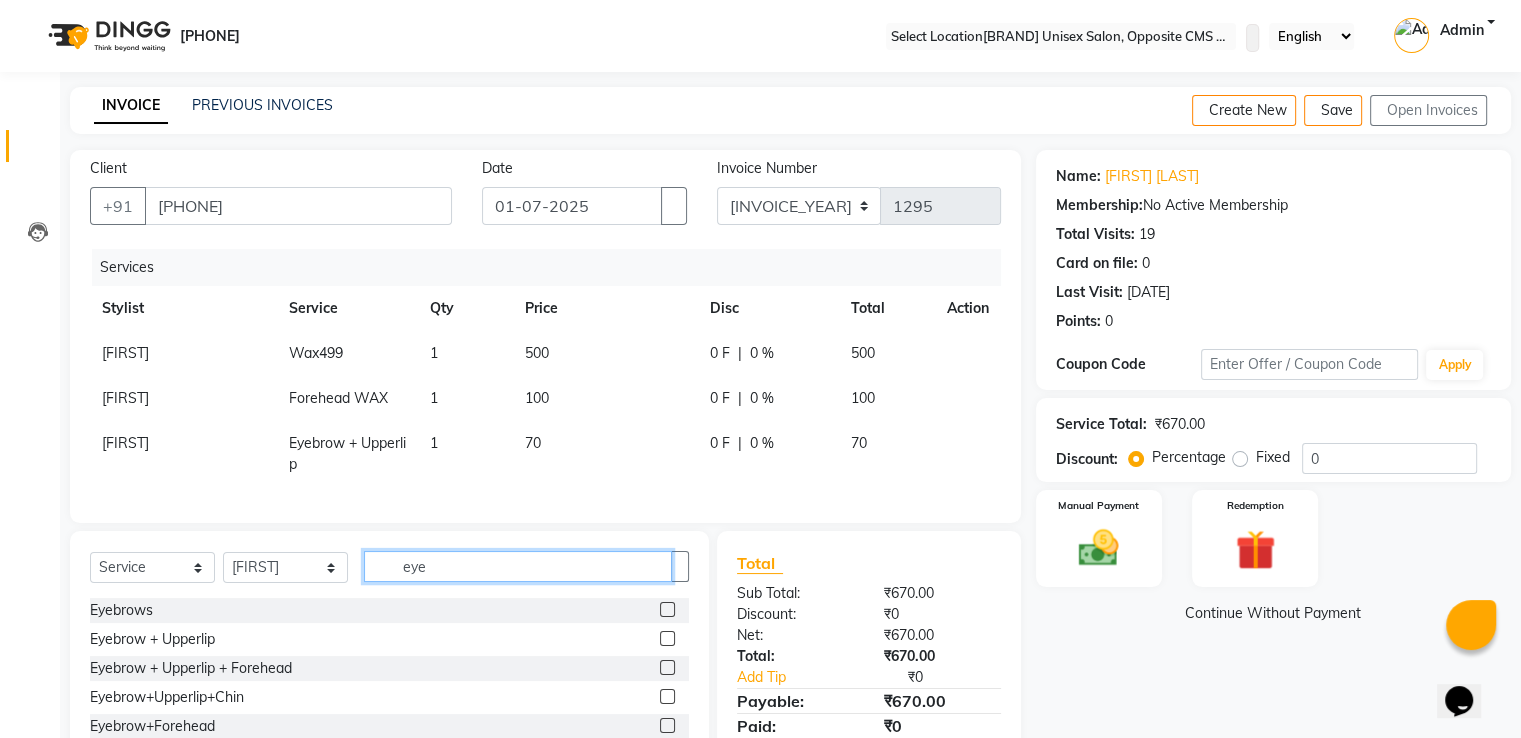 click on "eye" at bounding box center (518, 566) 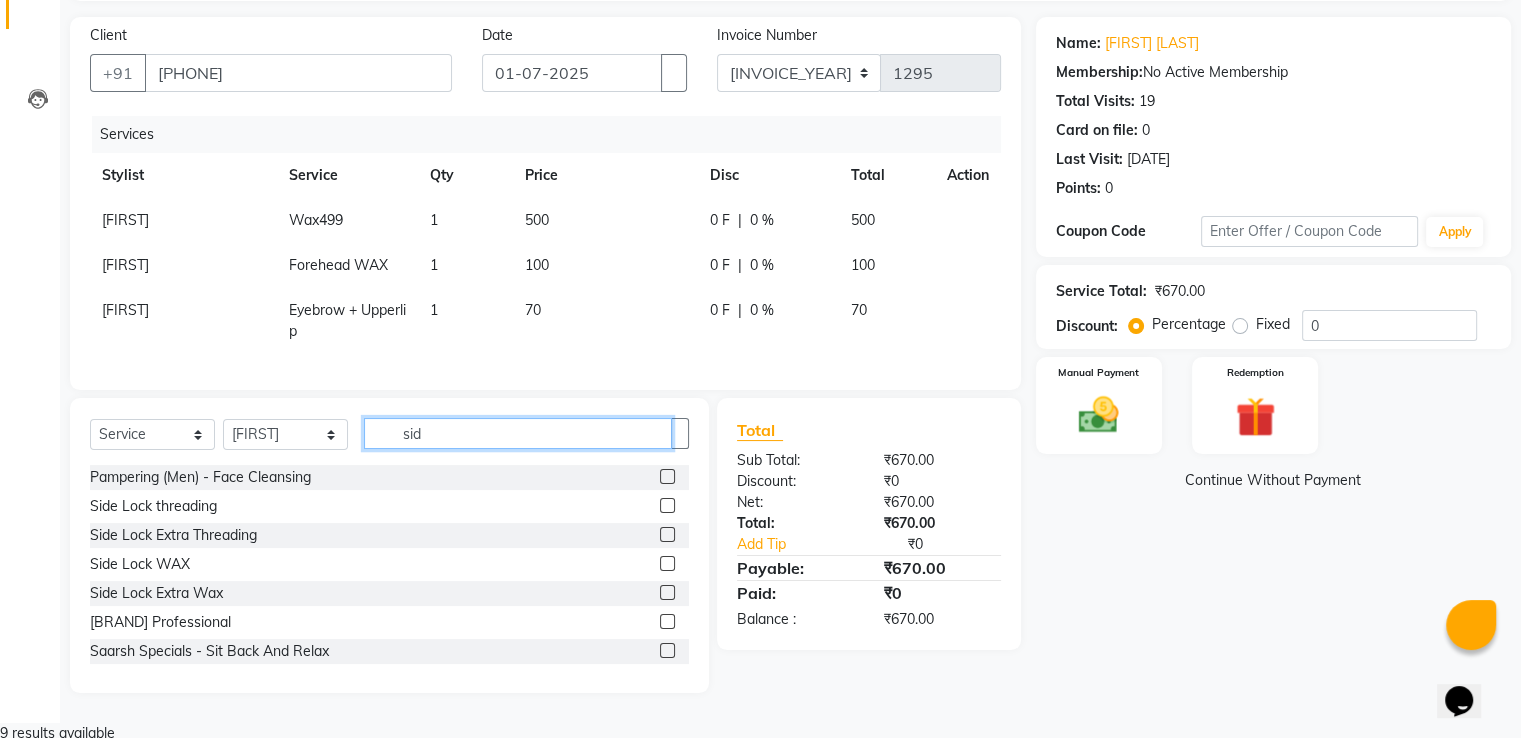 scroll, scrollTop: 90, scrollLeft: 0, axis: vertical 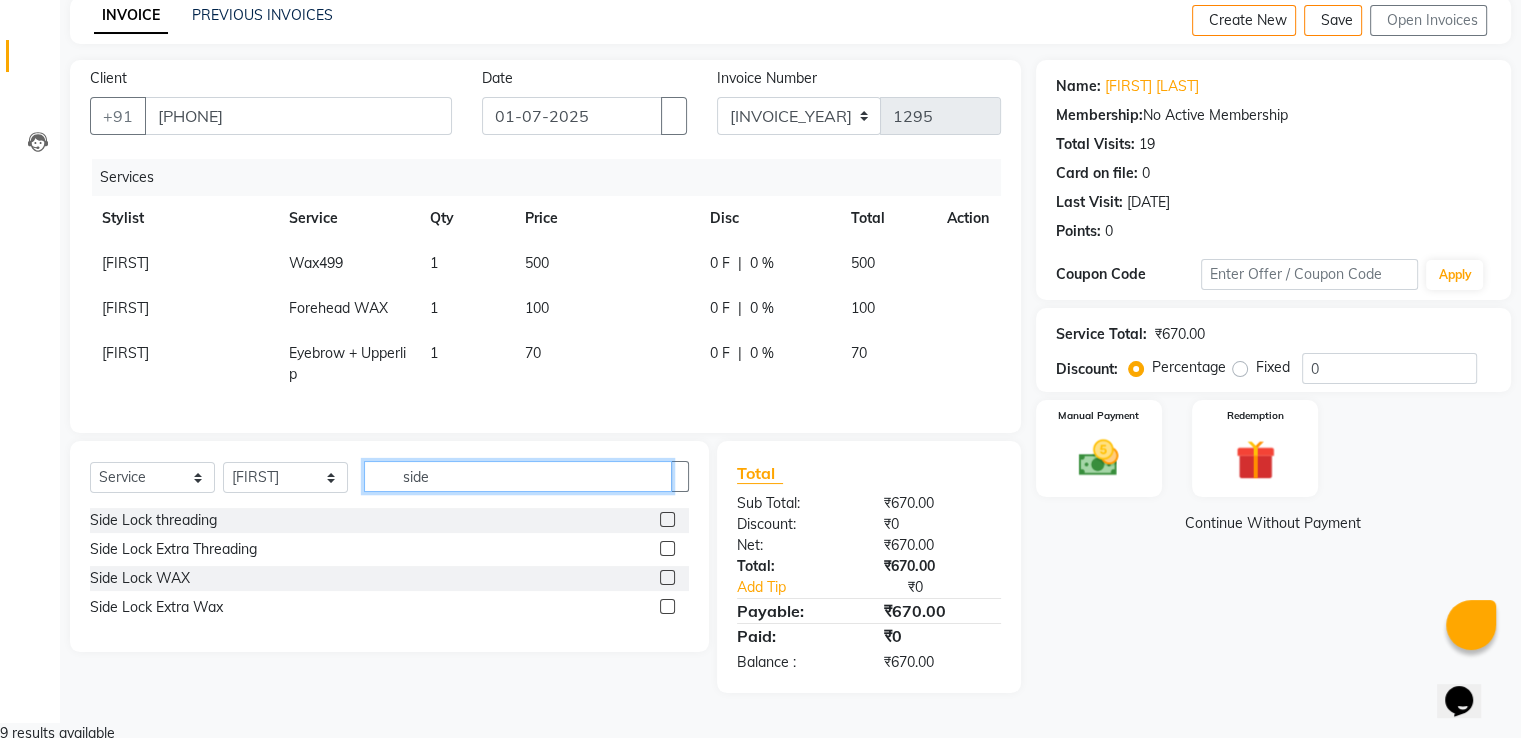 type on "side" 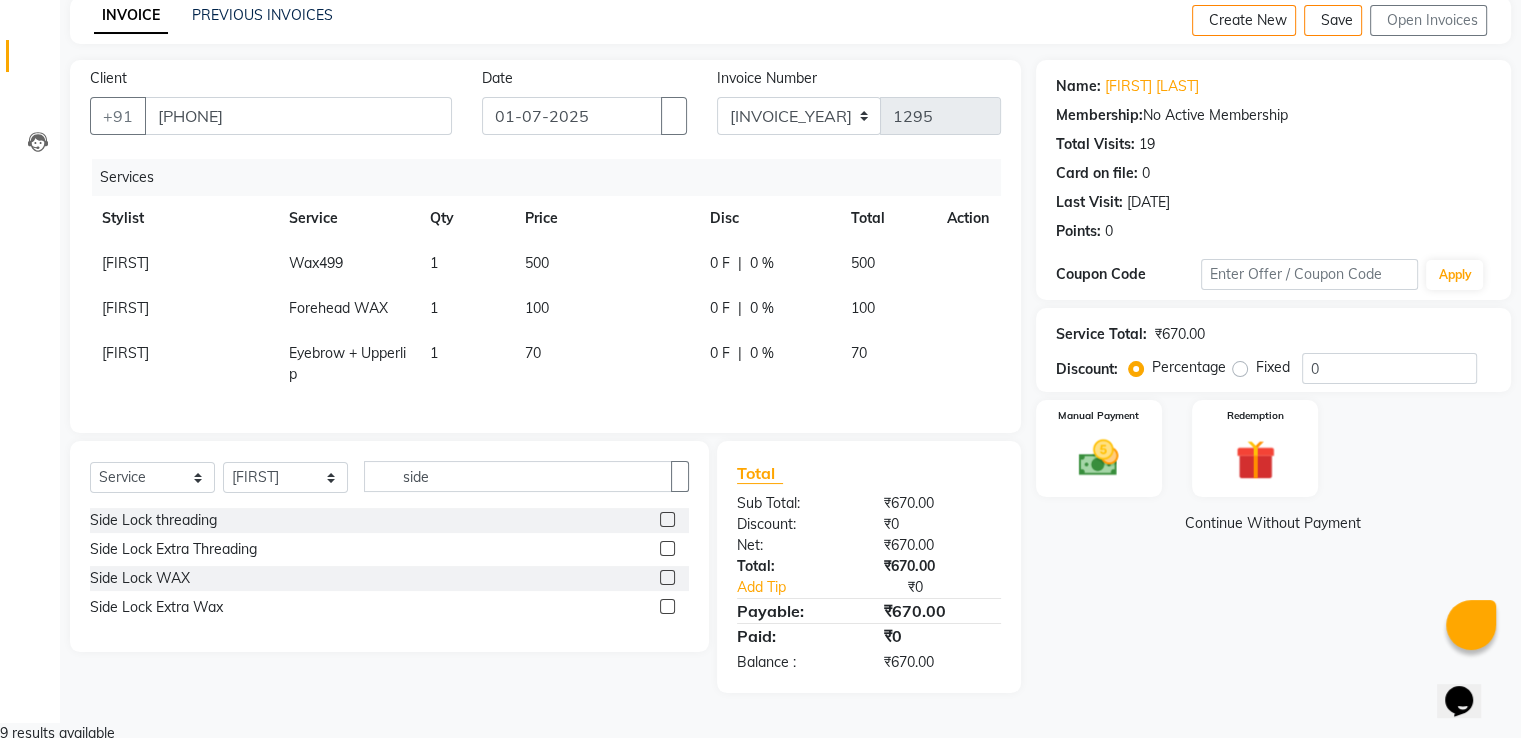 click at bounding box center (667, 577) 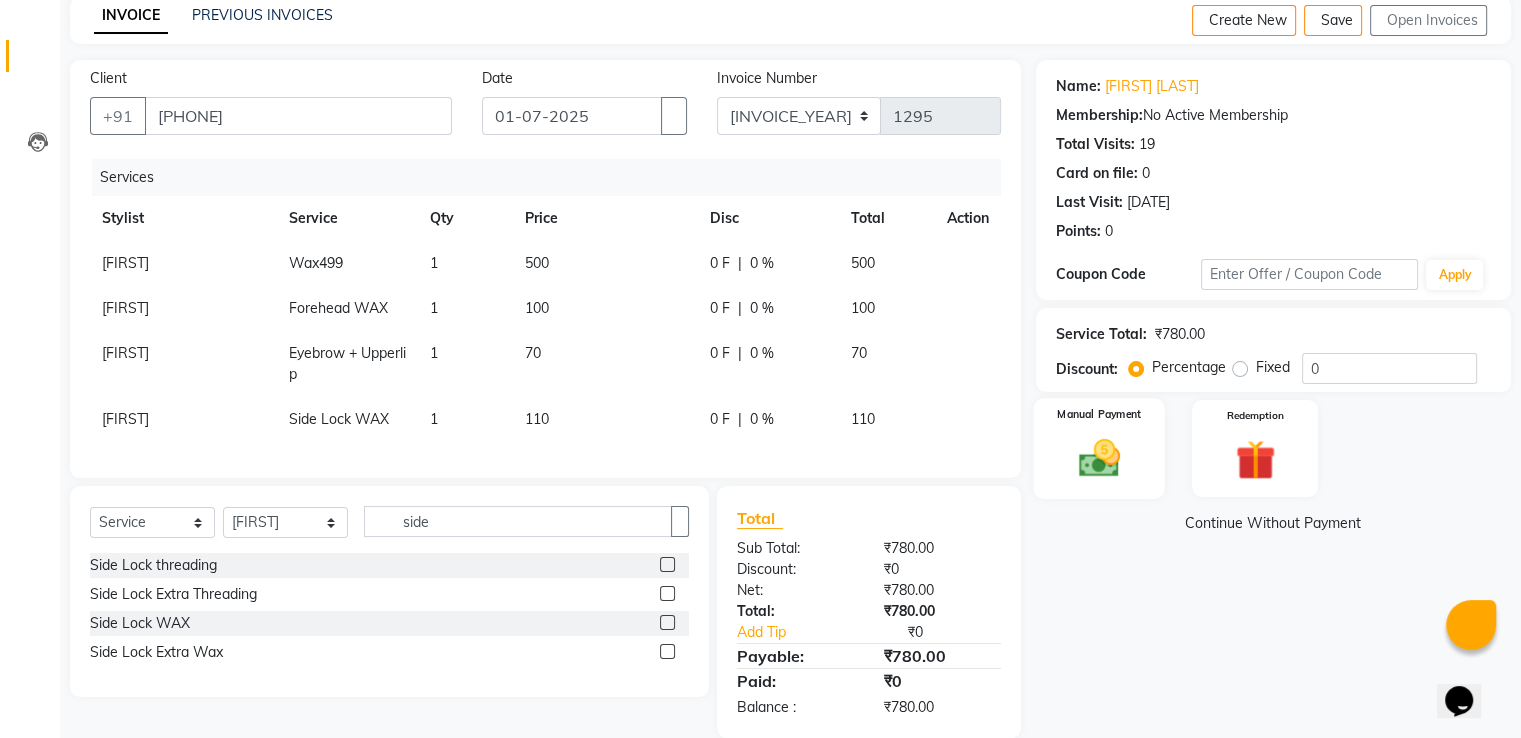 click at bounding box center (1098, 458) 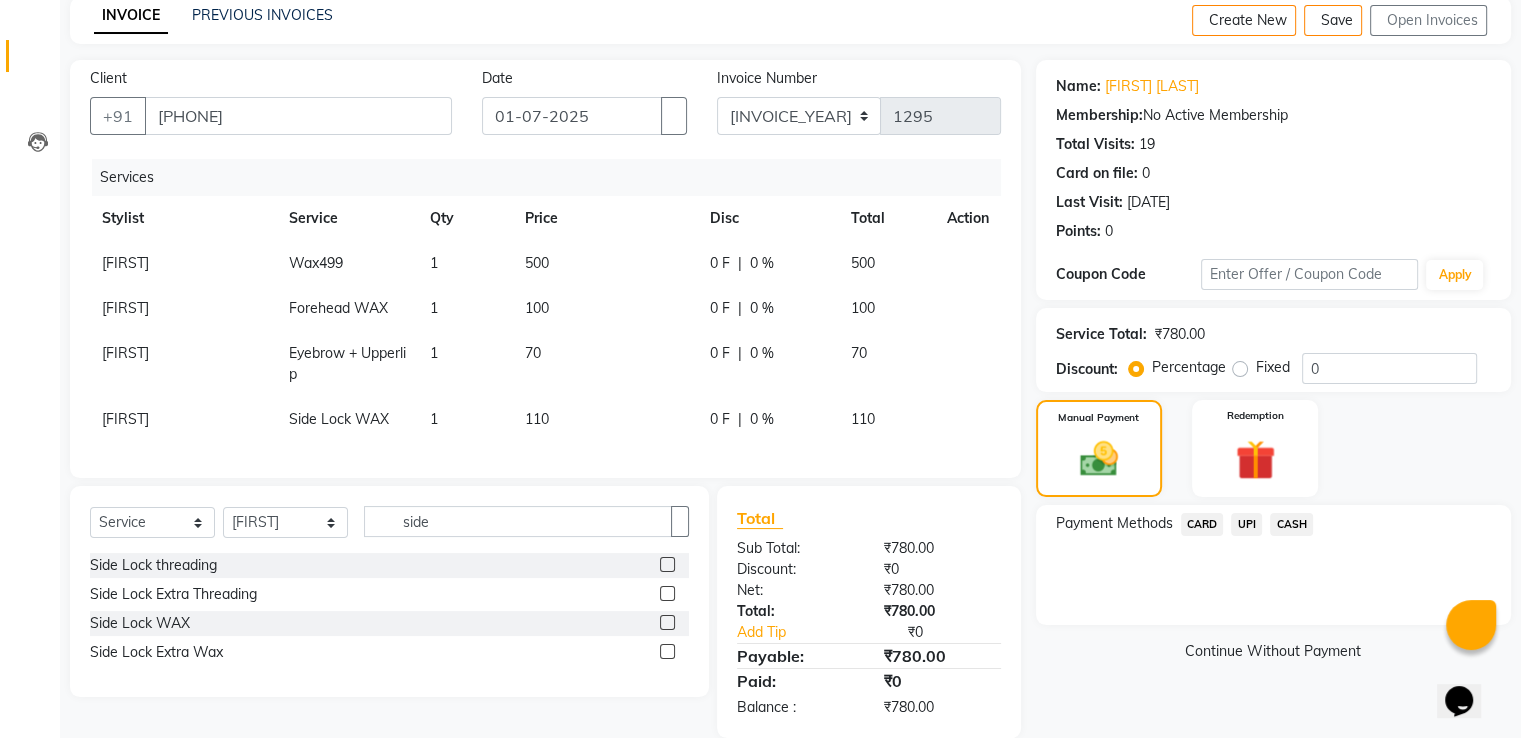 click on "UPI" at bounding box center (1202, 524) 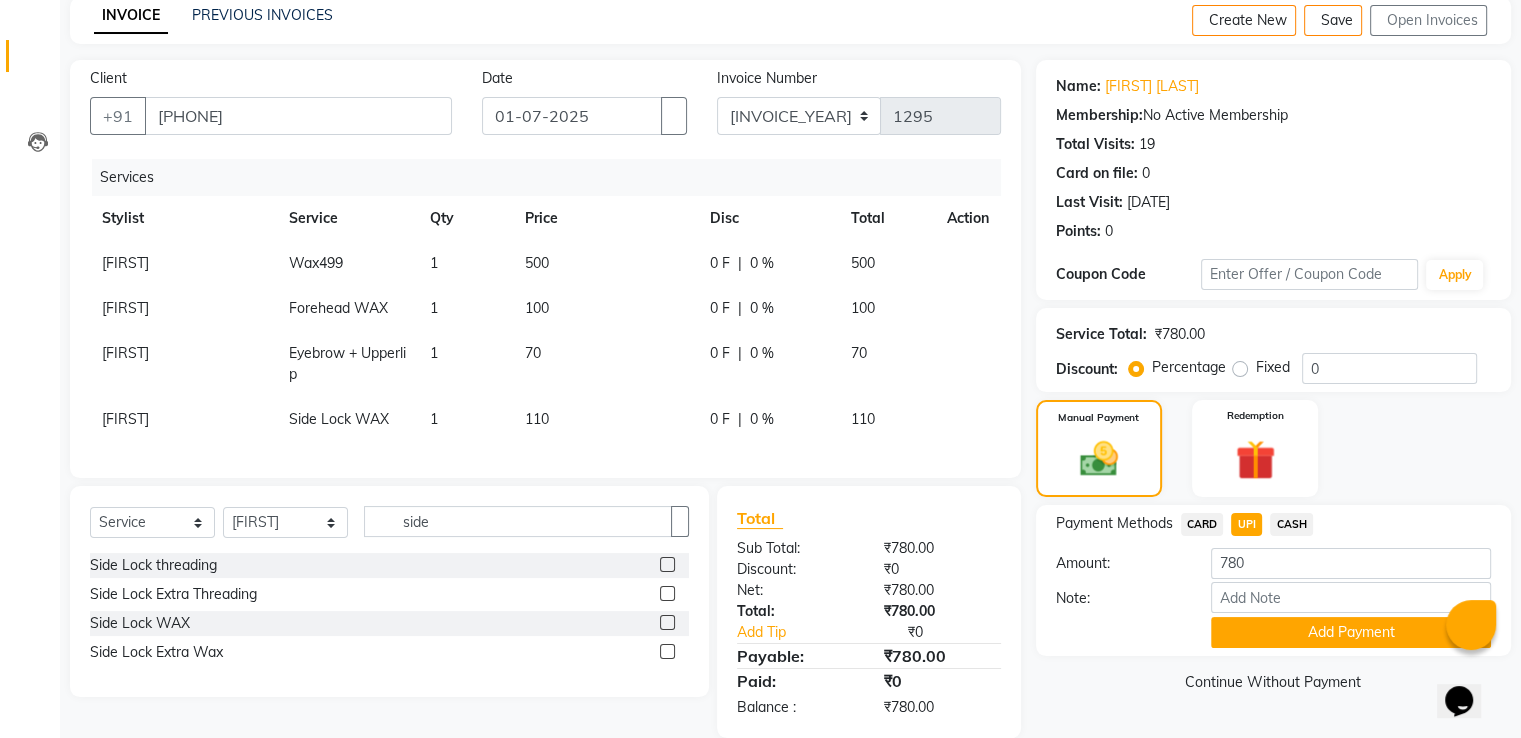 scroll, scrollTop: 135, scrollLeft: 0, axis: vertical 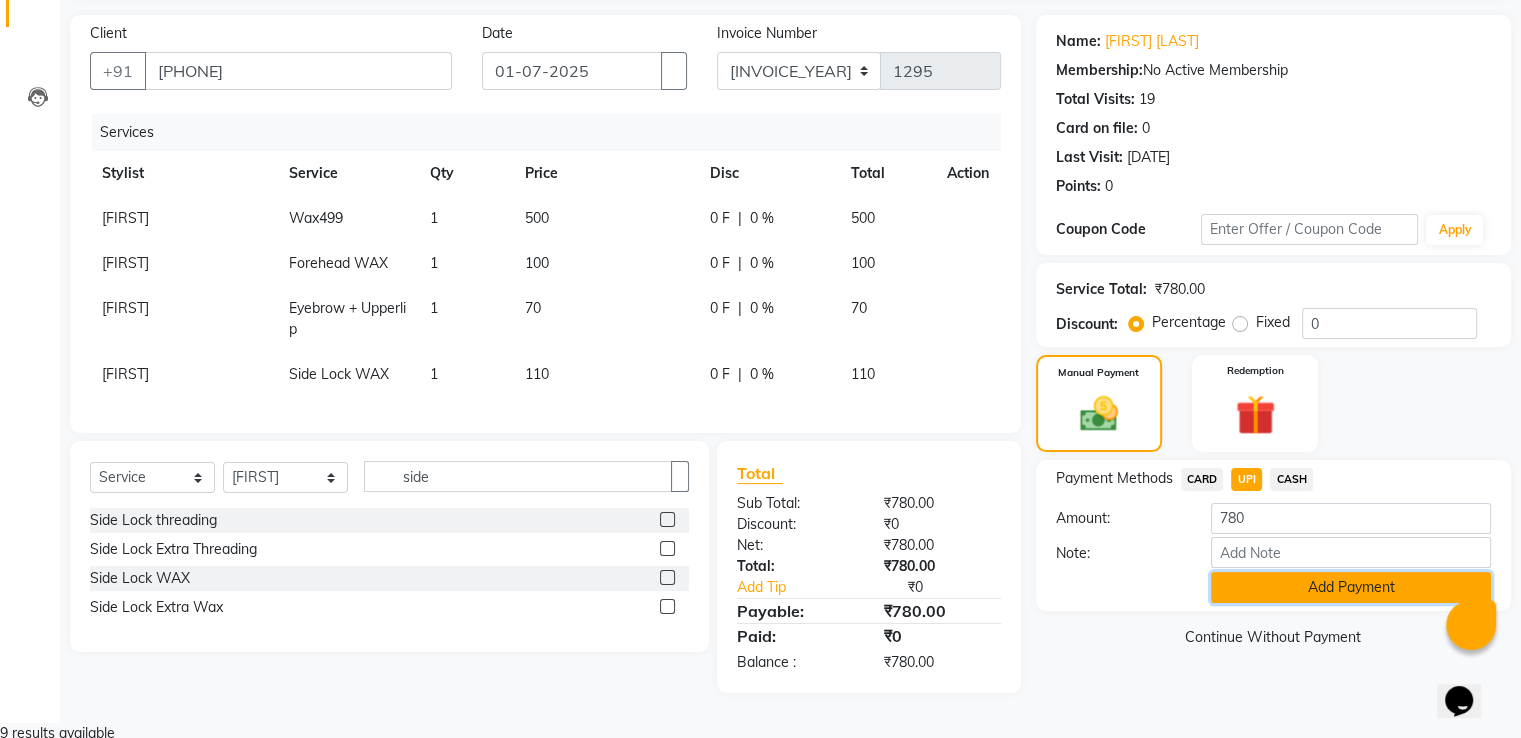 click on "Add Payment" at bounding box center (1351, 587) 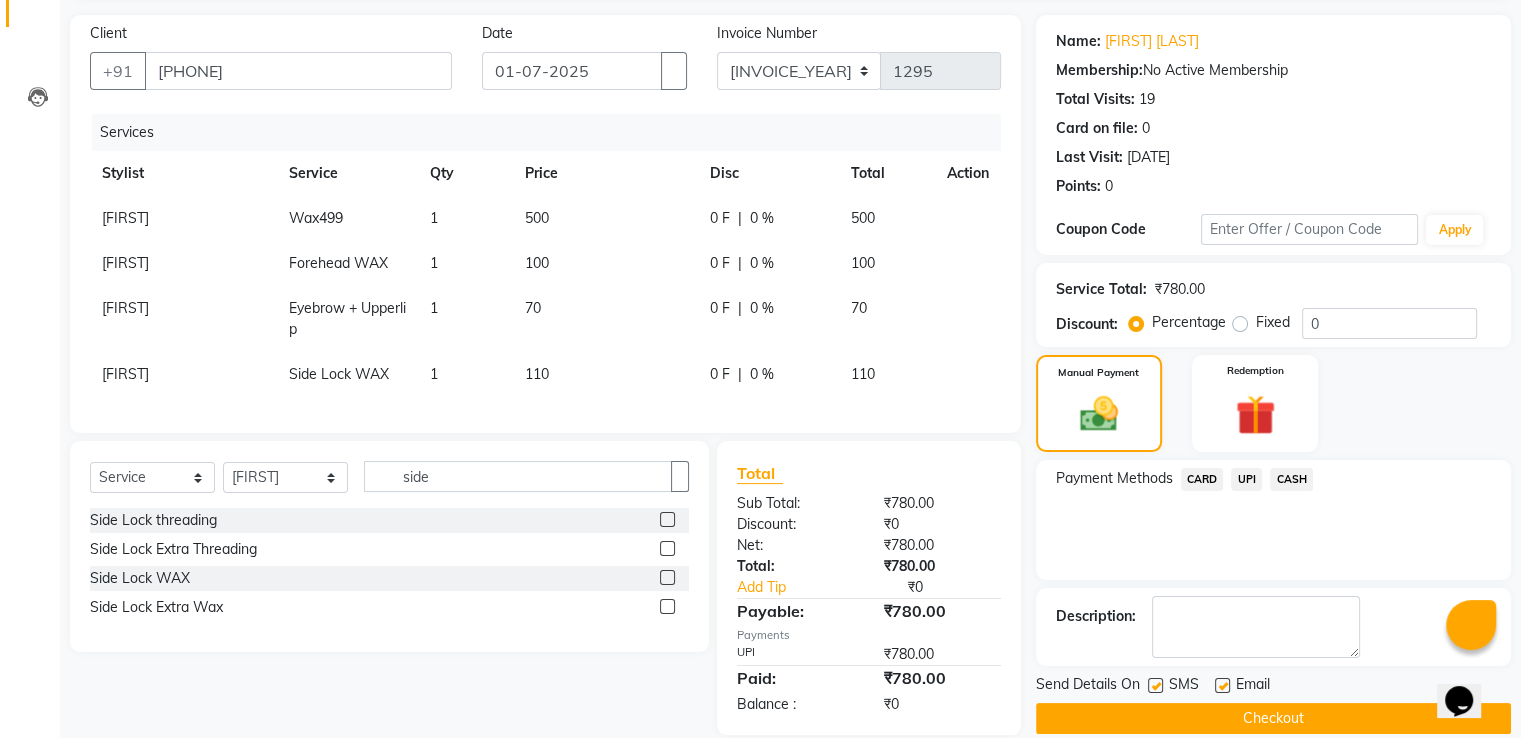 scroll, scrollTop: 176, scrollLeft: 0, axis: vertical 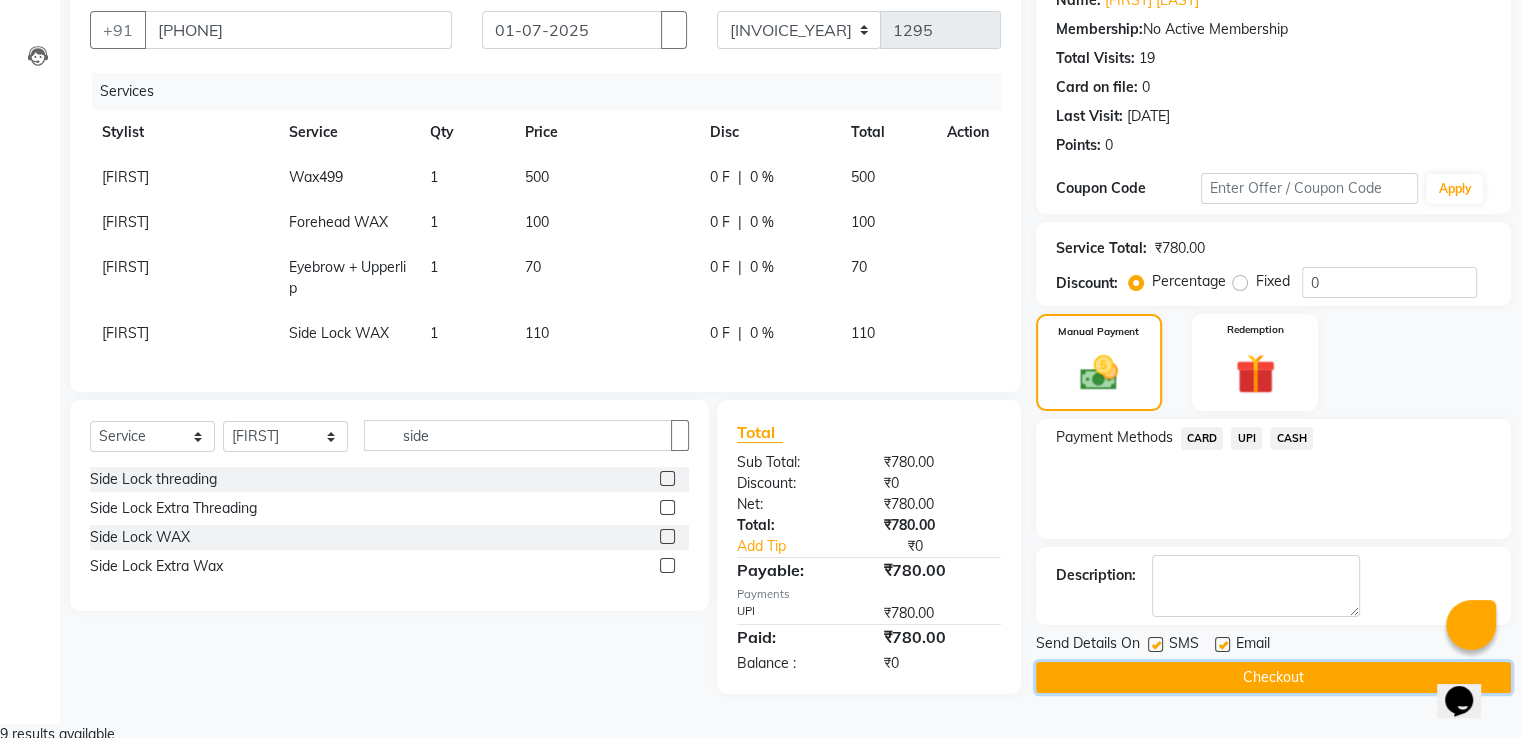 click on "Checkout" at bounding box center (1273, 677) 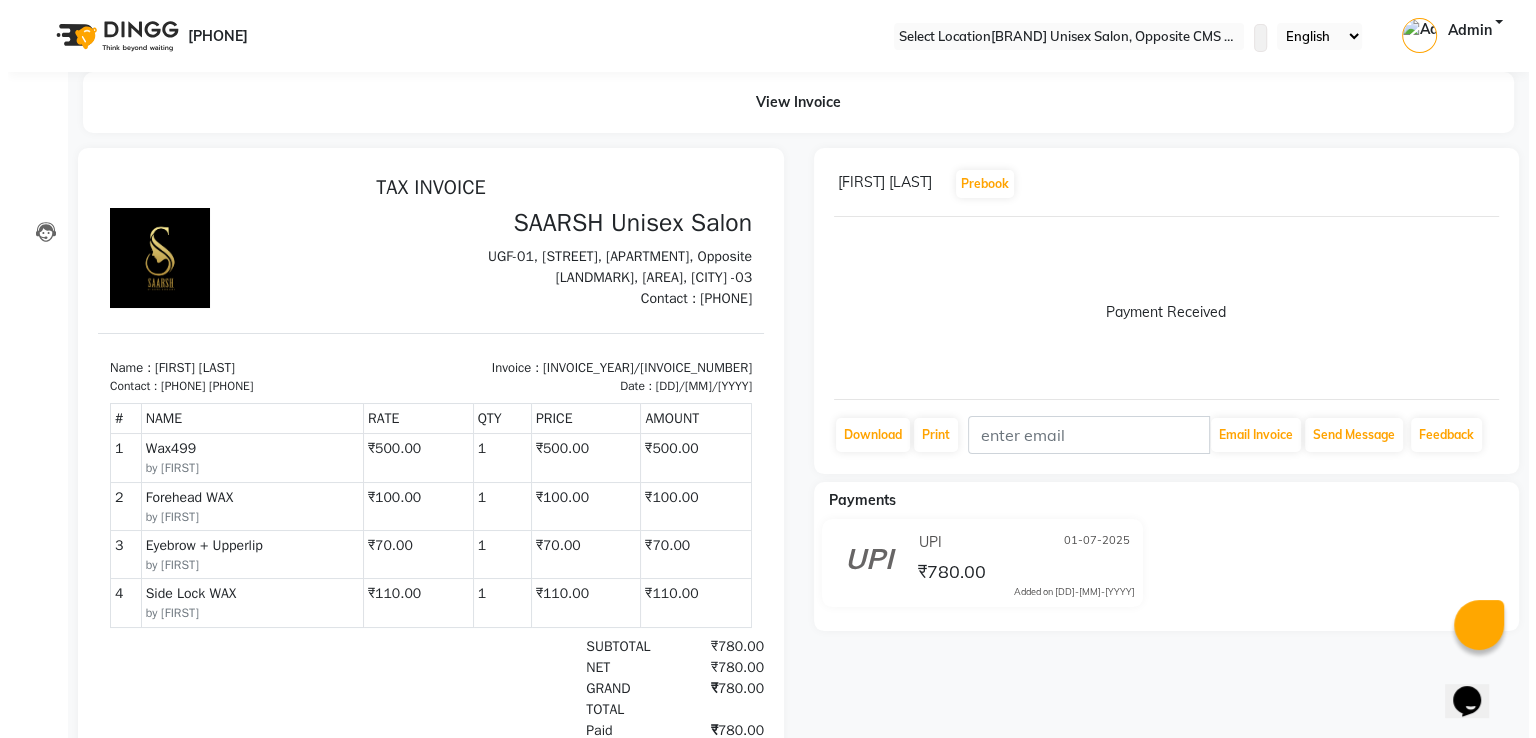scroll, scrollTop: 0, scrollLeft: 0, axis: both 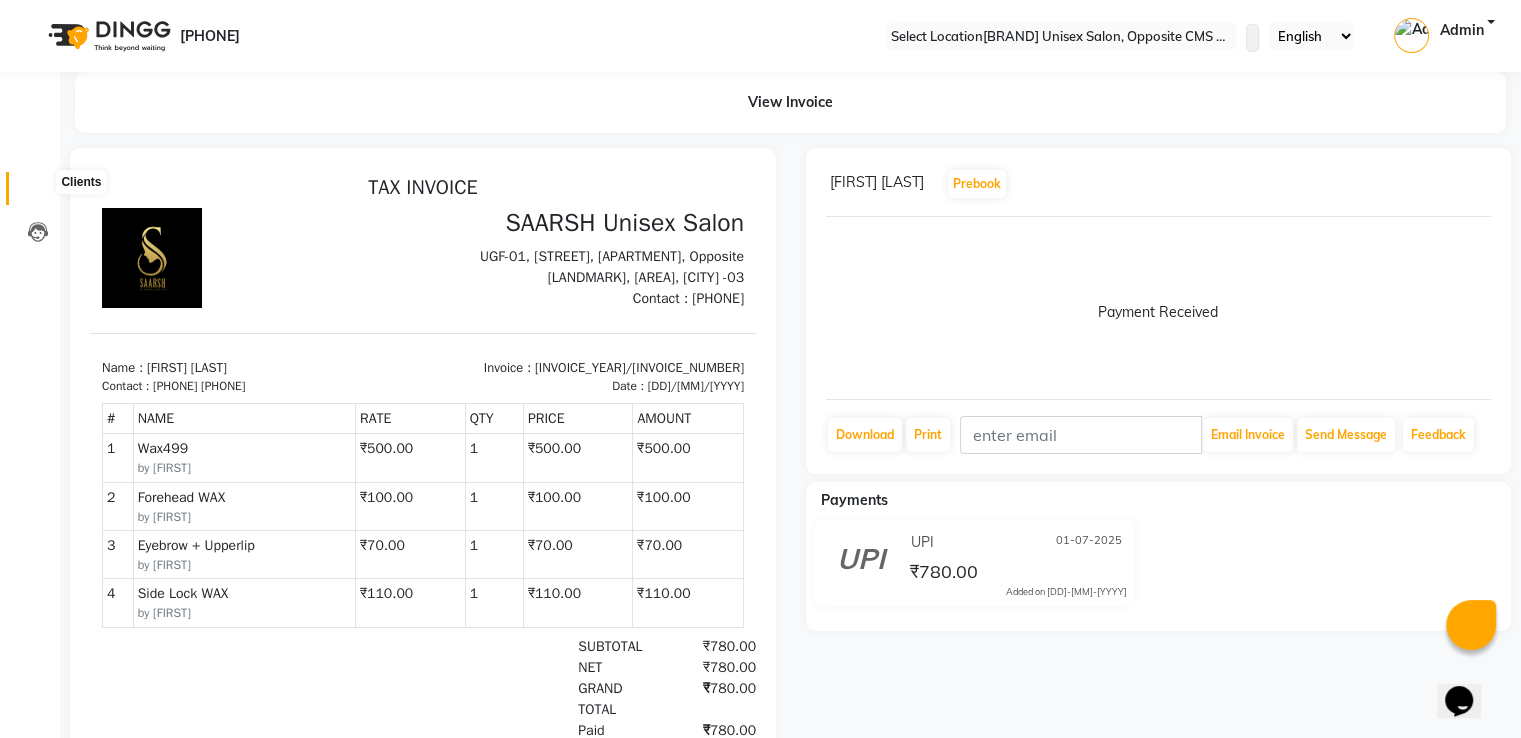 click at bounding box center [37, 193] 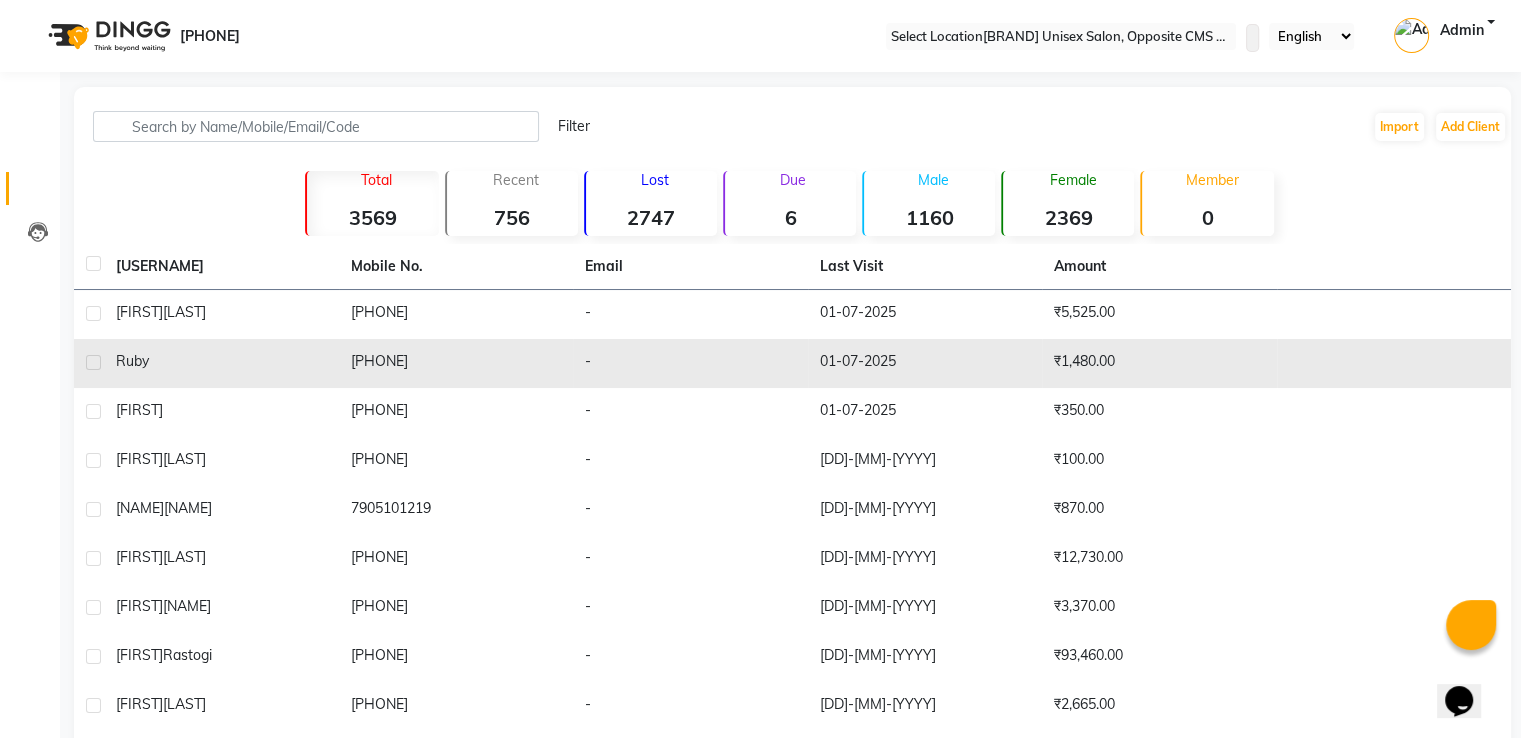 click on "Ruby" at bounding box center (221, 314) 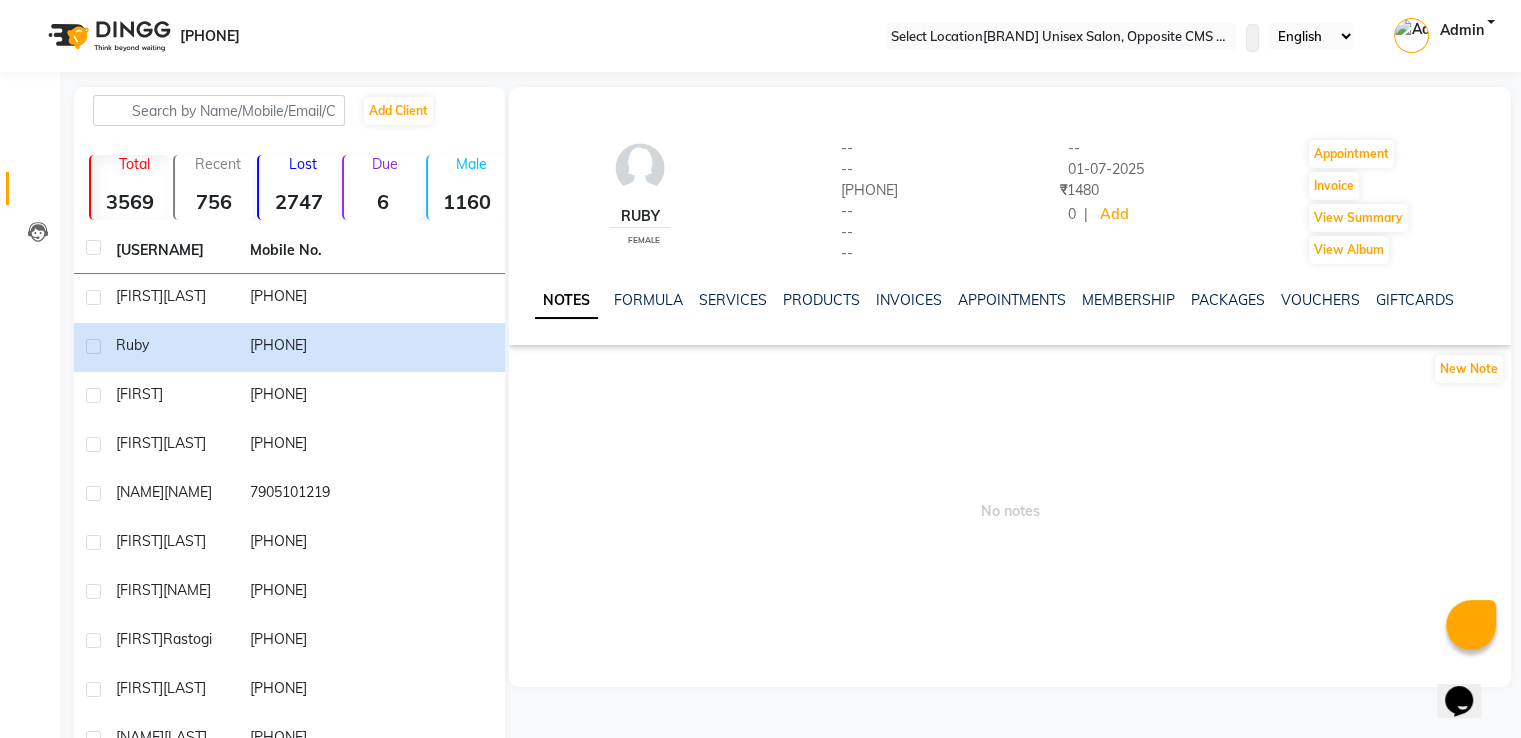 click on "NOTES FORMULA SERVICES PRODUCTS INVOICES APPOINTMENTS MEMBERSHIP PACKAGES VOUCHERS GIFTCARDS POINTS FORMS FAMILY CARDS WALLET" at bounding box center [988, 308] 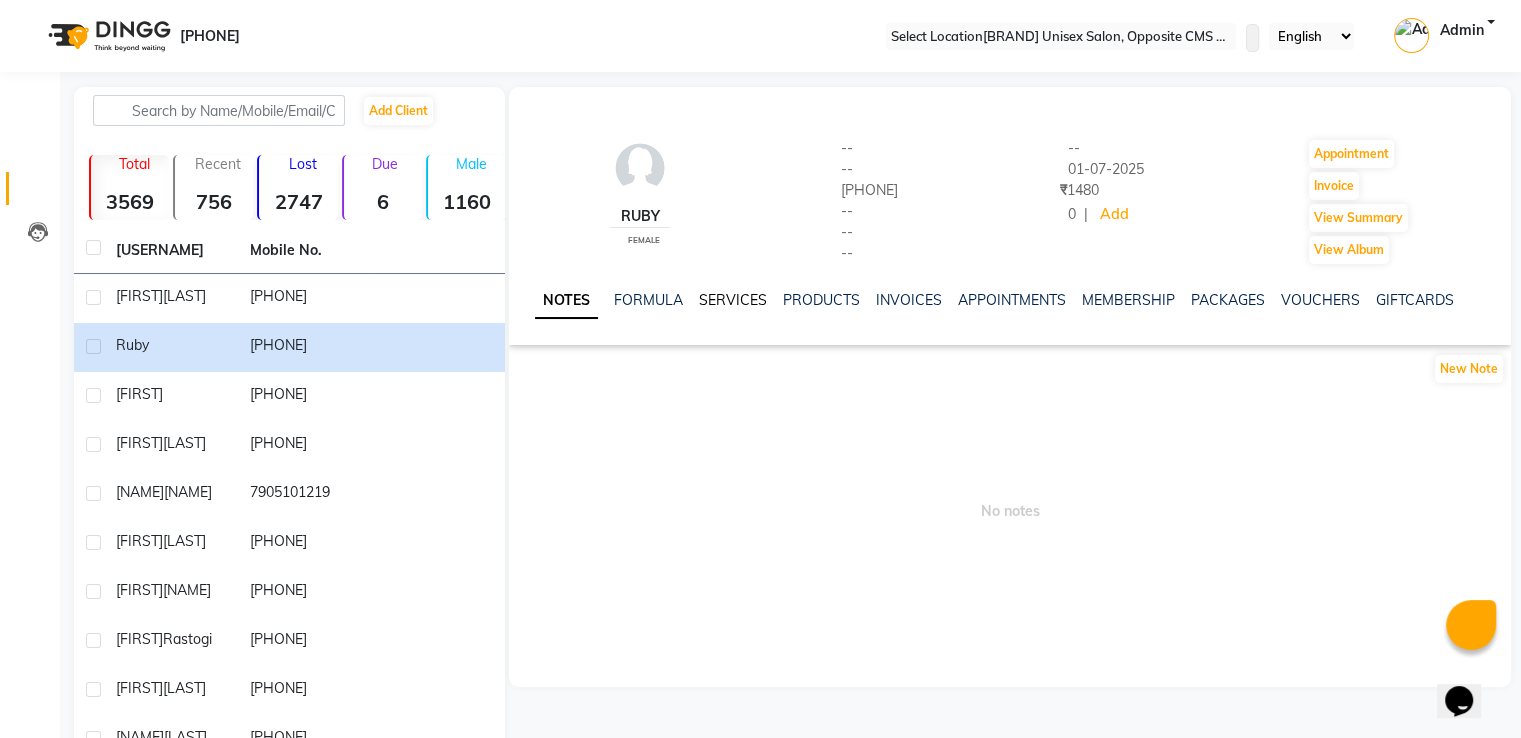click on "SERVICES" at bounding box center [733, 300] 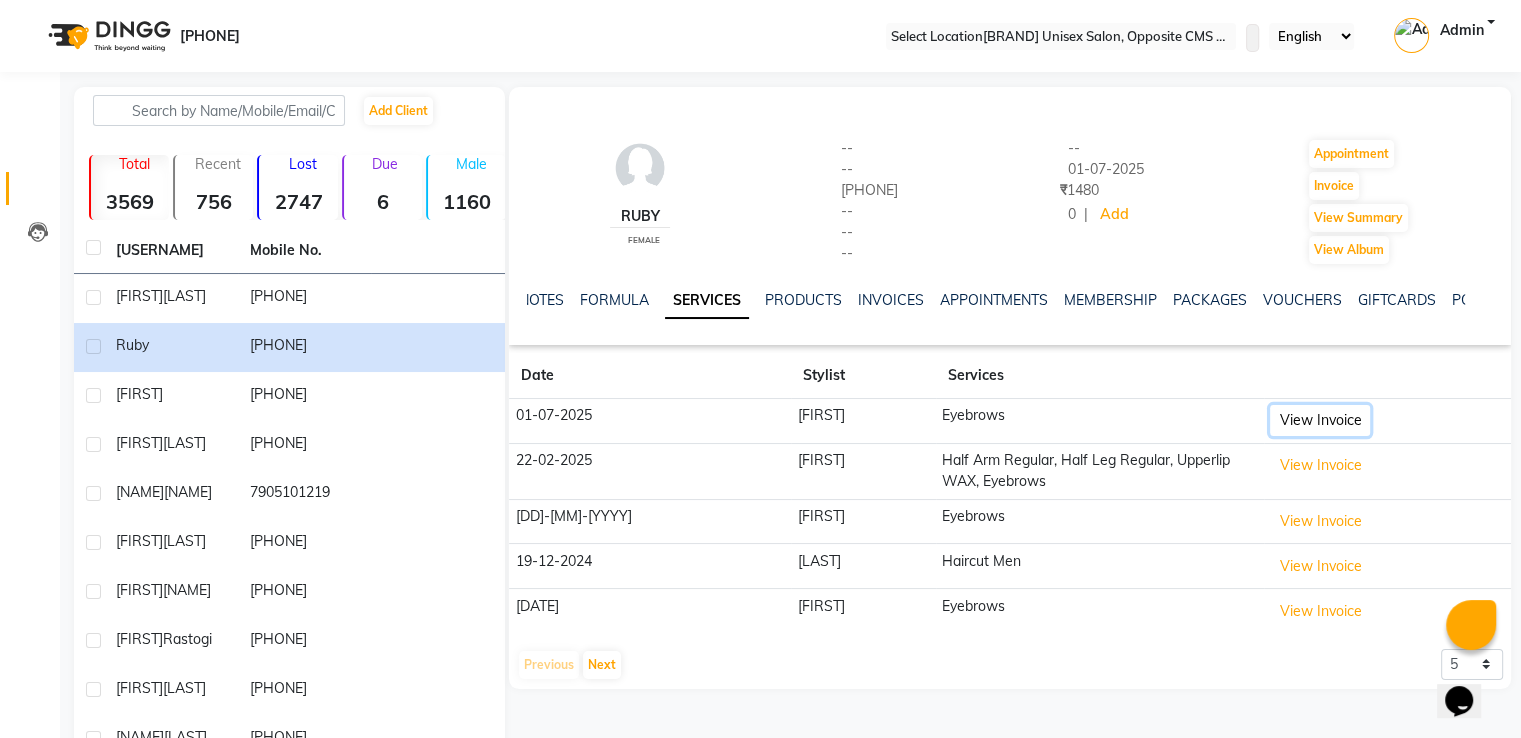 click on "View Invoice" at bounding box center (1320, 420) 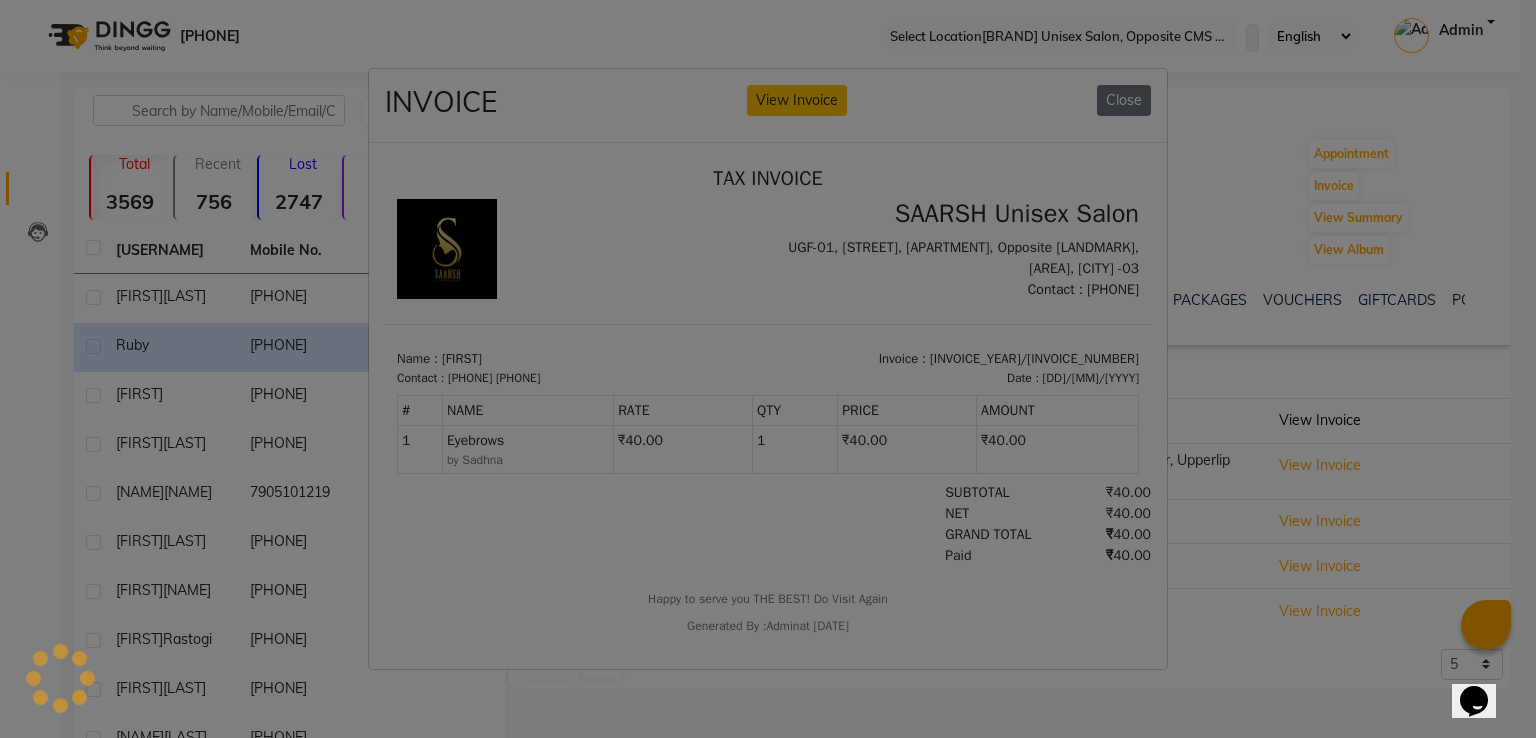 scroll, scrollTop: 0, scrollLeft: 0, axis: both 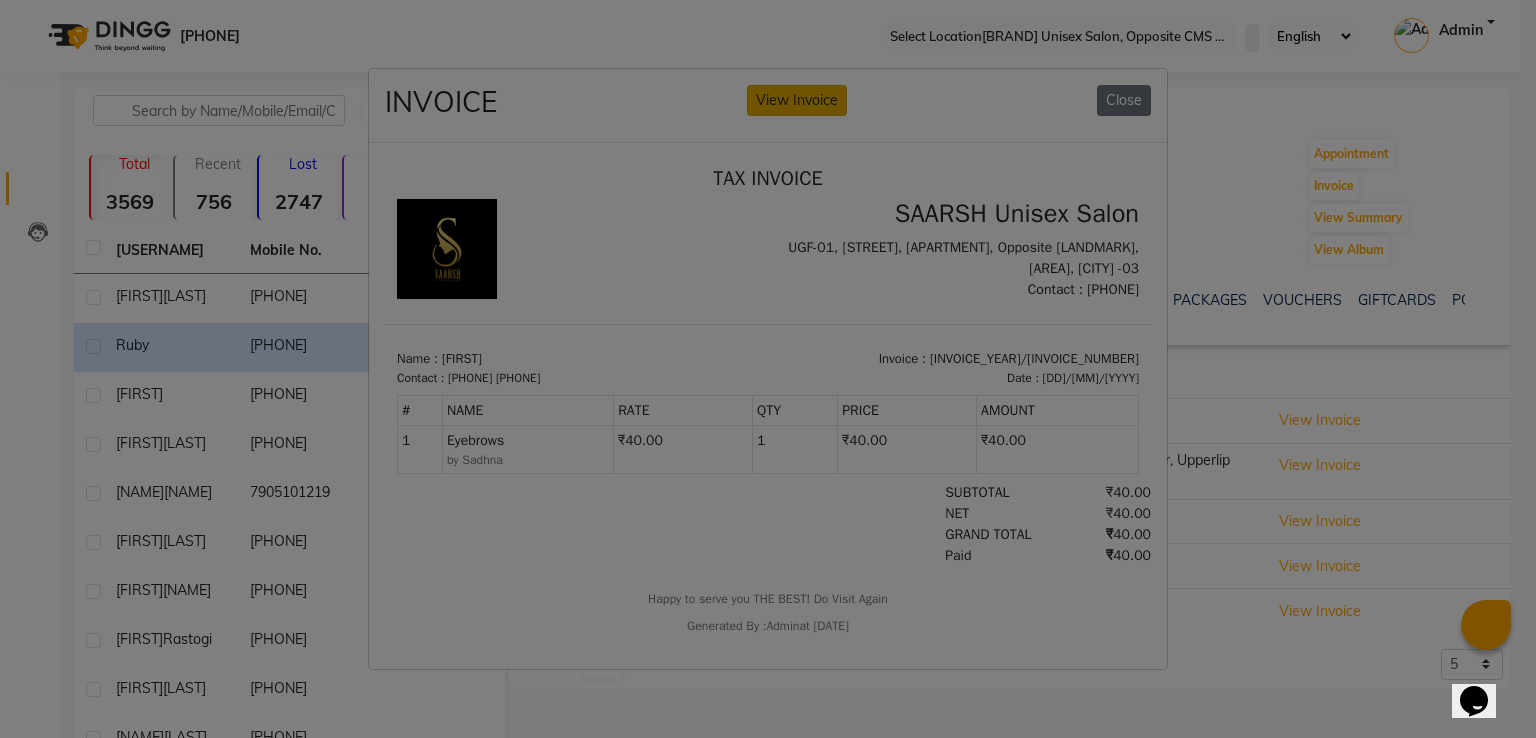 click on "View Invoice" at bounding box center [797, 100] 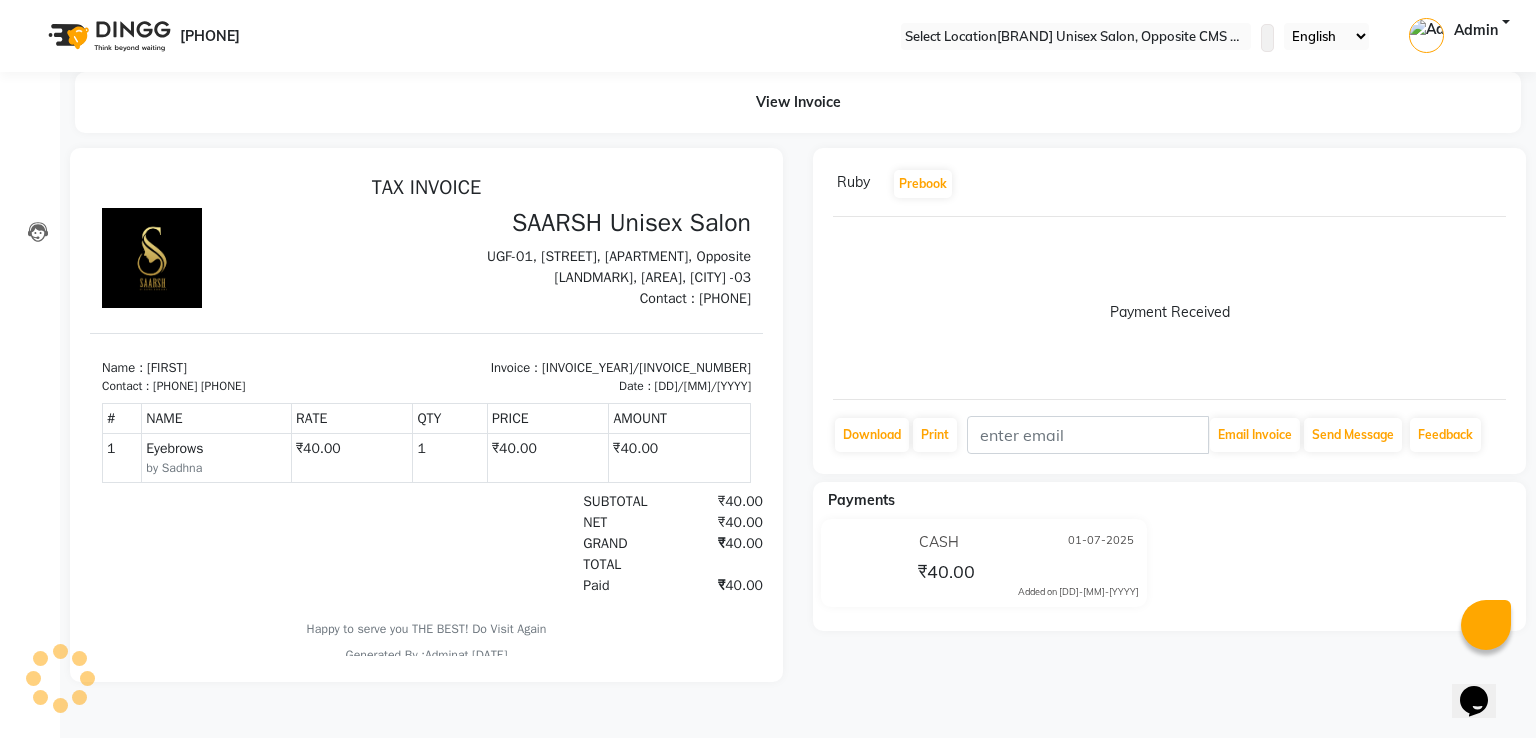 scroll, scrollTop: 0, scrollLeft: 0, axis: both 